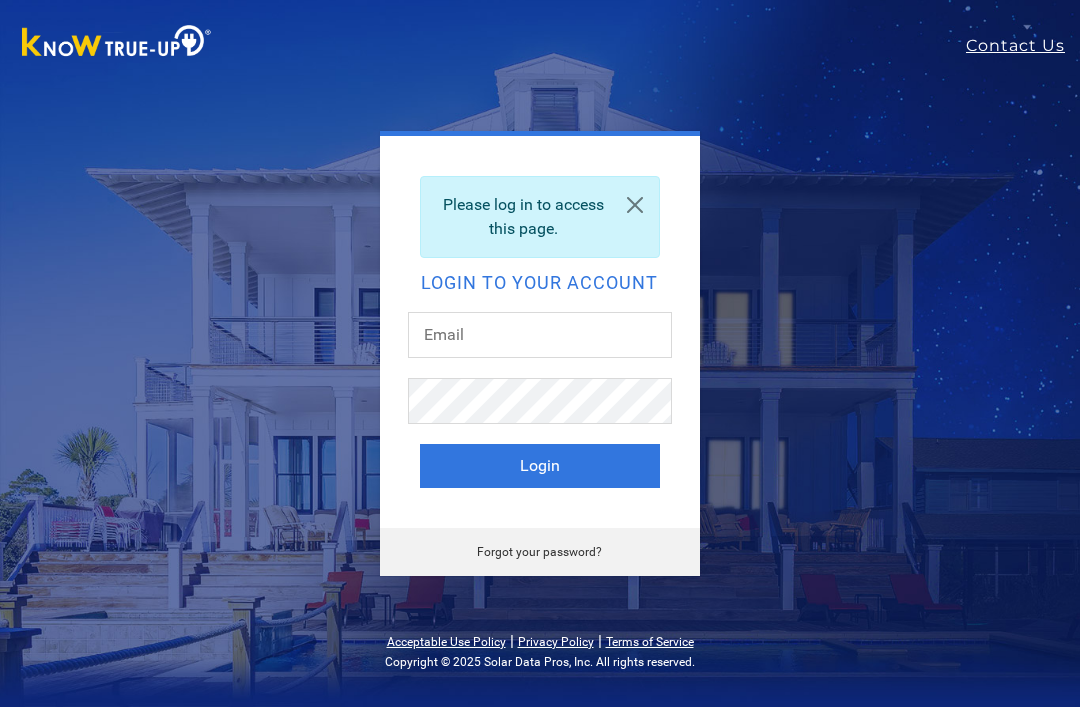 scroll, scrollTop: 0, scrollLeft: 0, axis: both 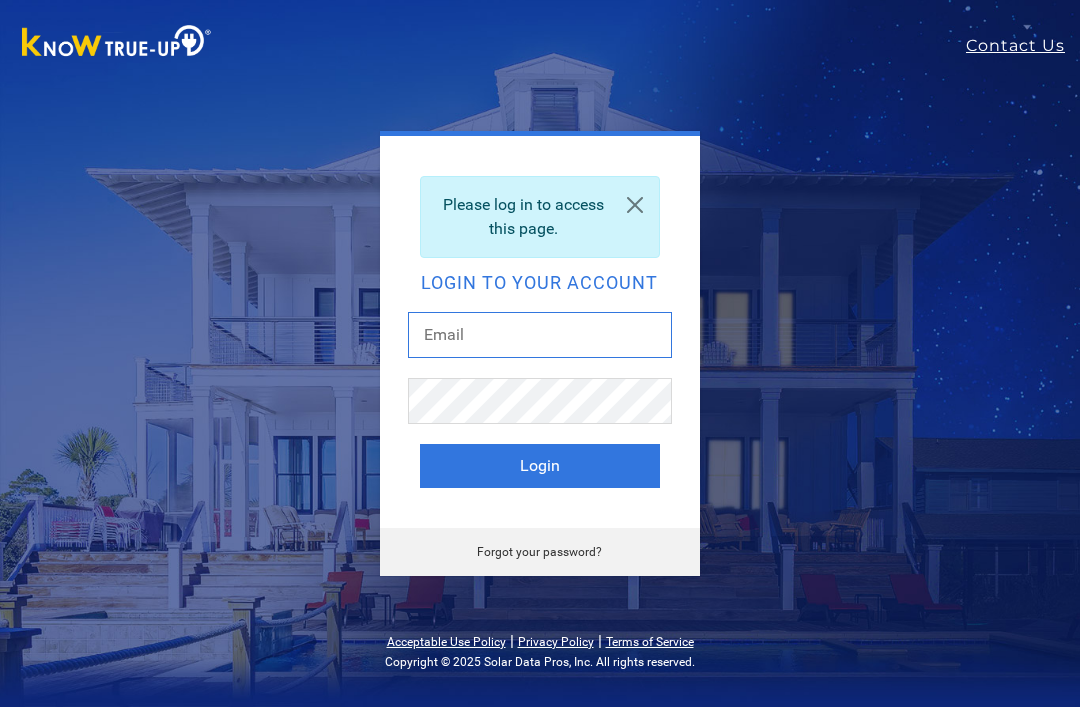 click at bounding box center [540, 335] 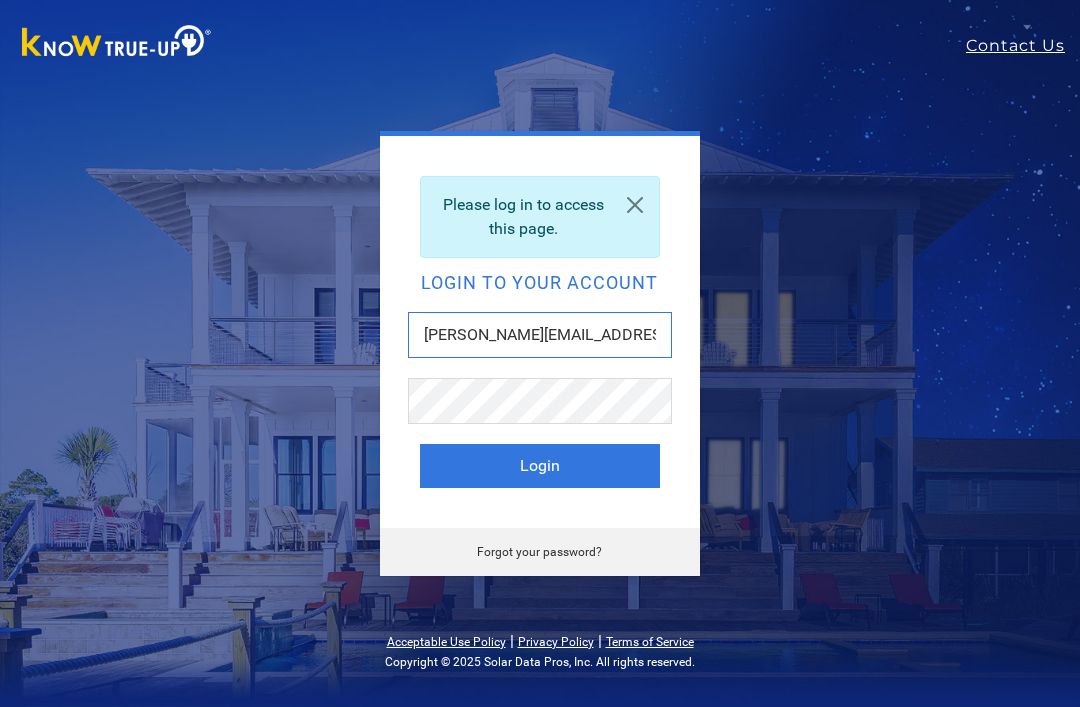 type on "Steve@honeysair.net" 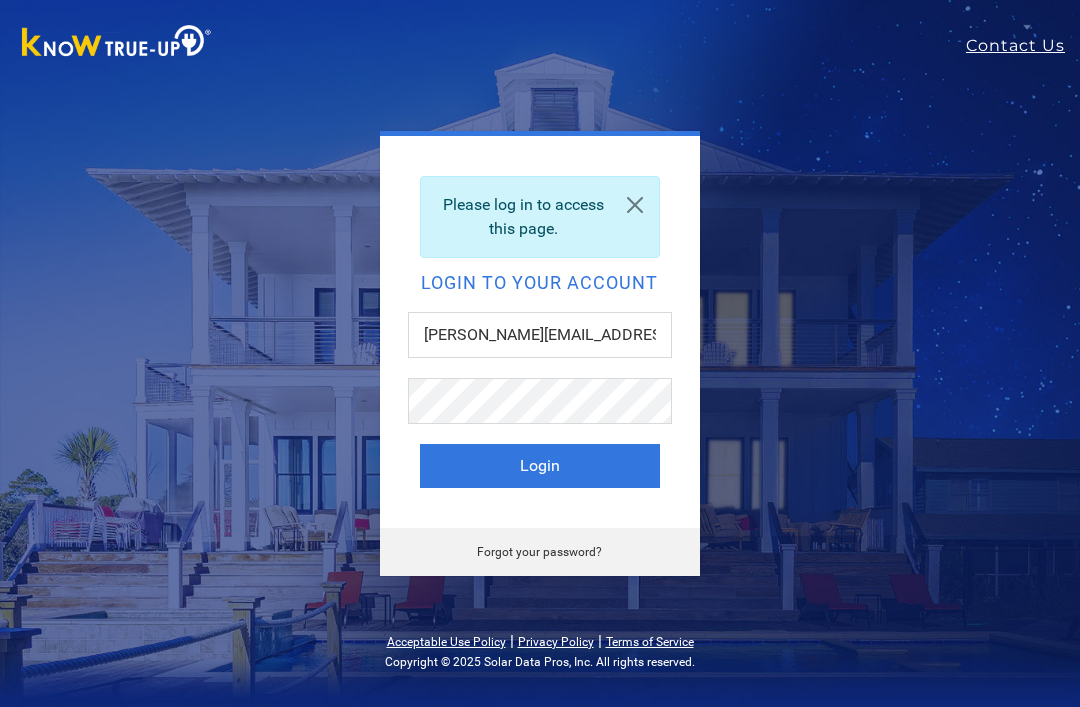 click on "Login" at bounding box center (540, 466) 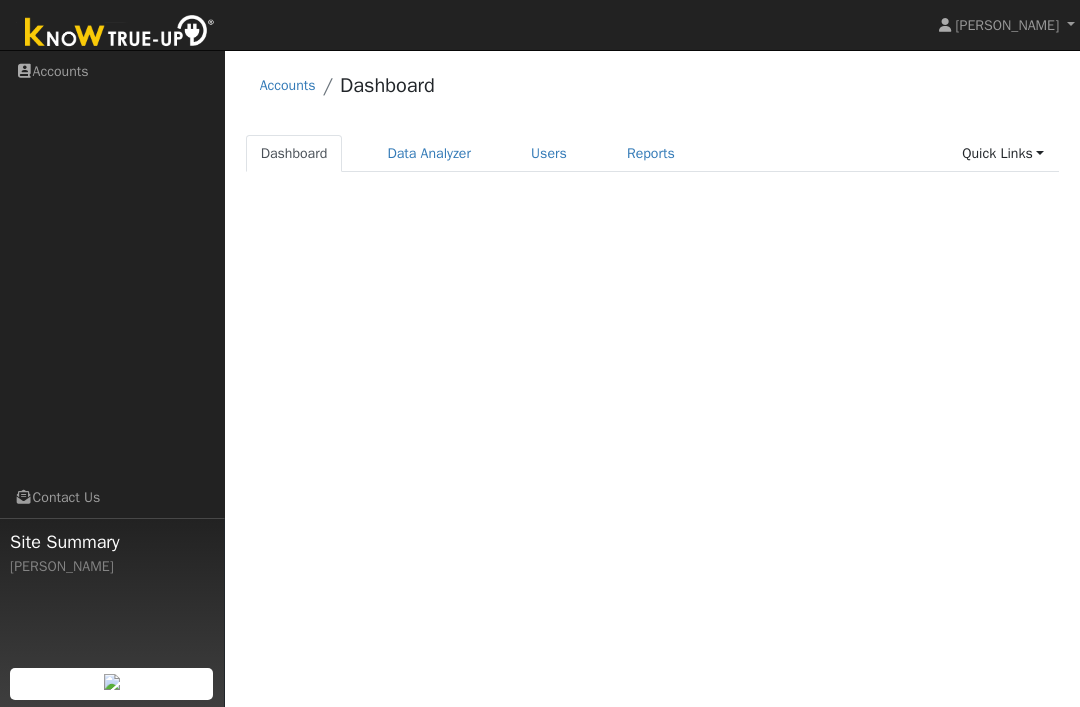 scroll, scrollTop: 0, scrollLeft: 0, axis: both 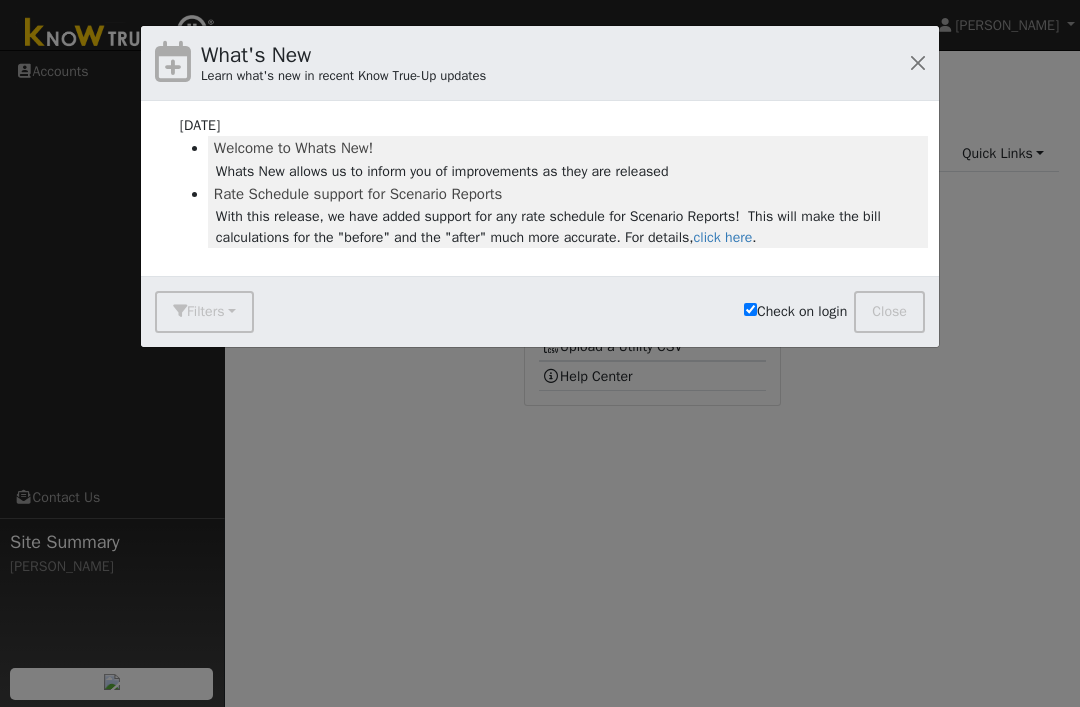 click at bounding box center [918, 63] 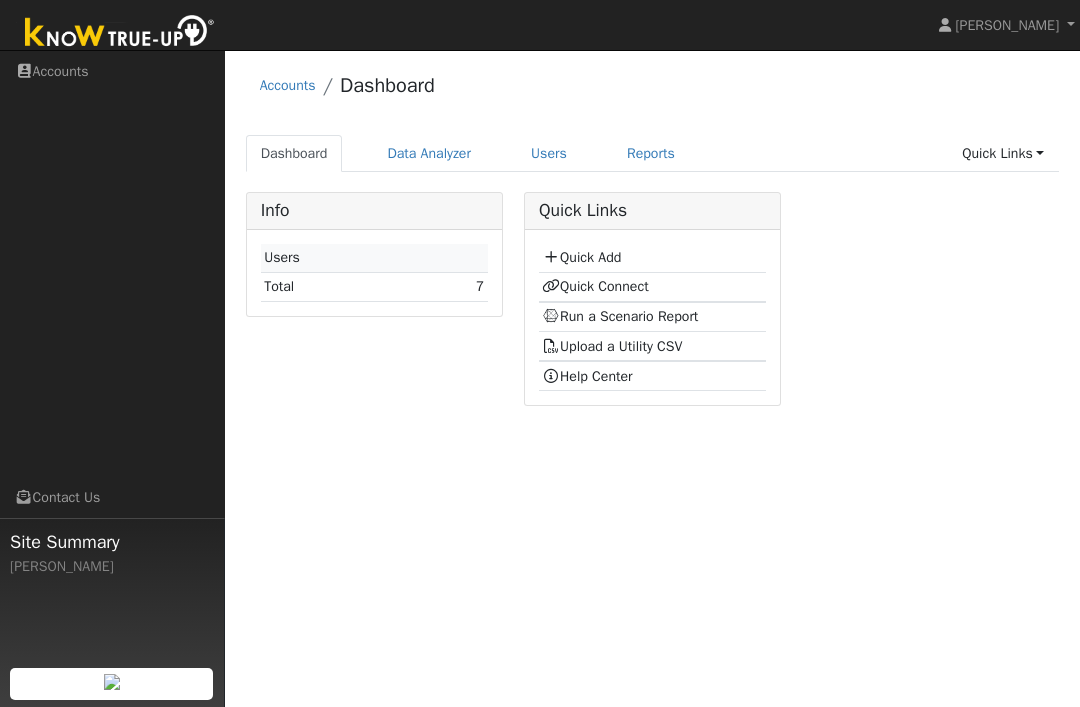 click on "Data Analyzer" at bounding box center [429, 153] 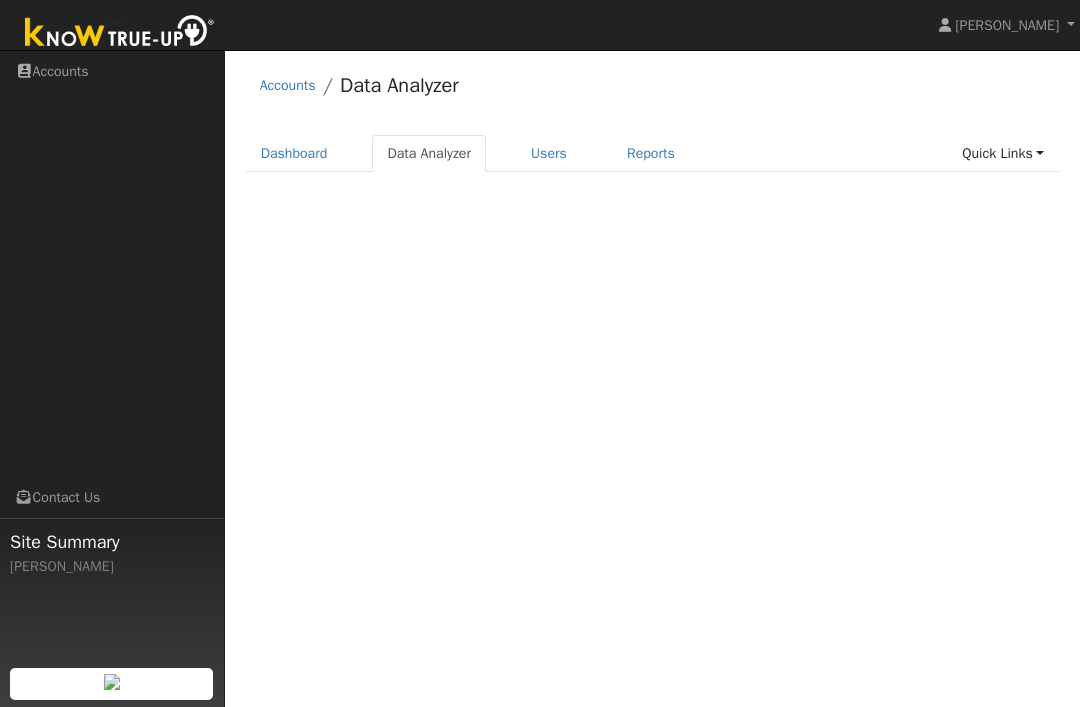 scroll, scrollTop: 0, scrollLeft: 0, axis: both 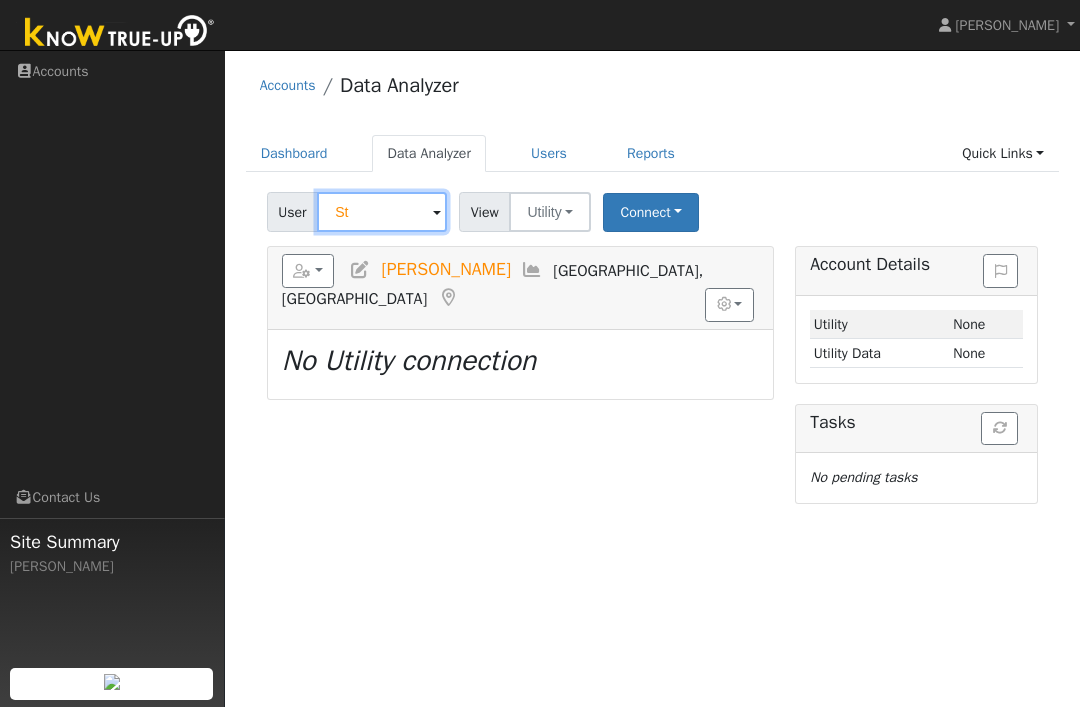 type on "S" 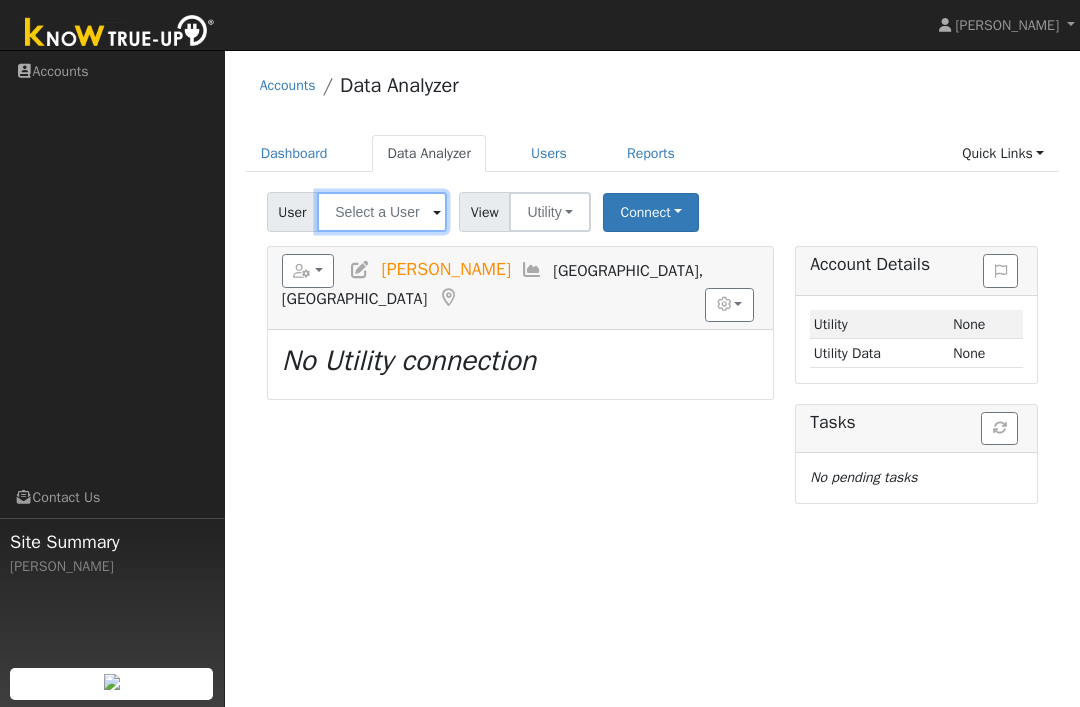 type 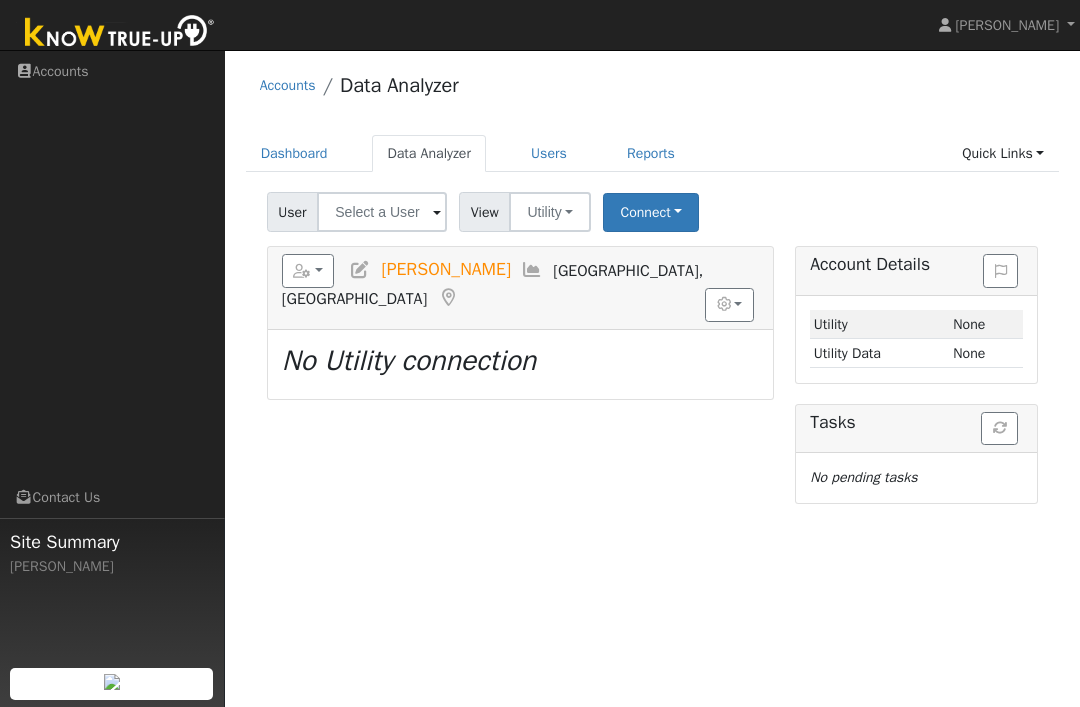 click on "Quick Links" at bounding box center [1003, 153] 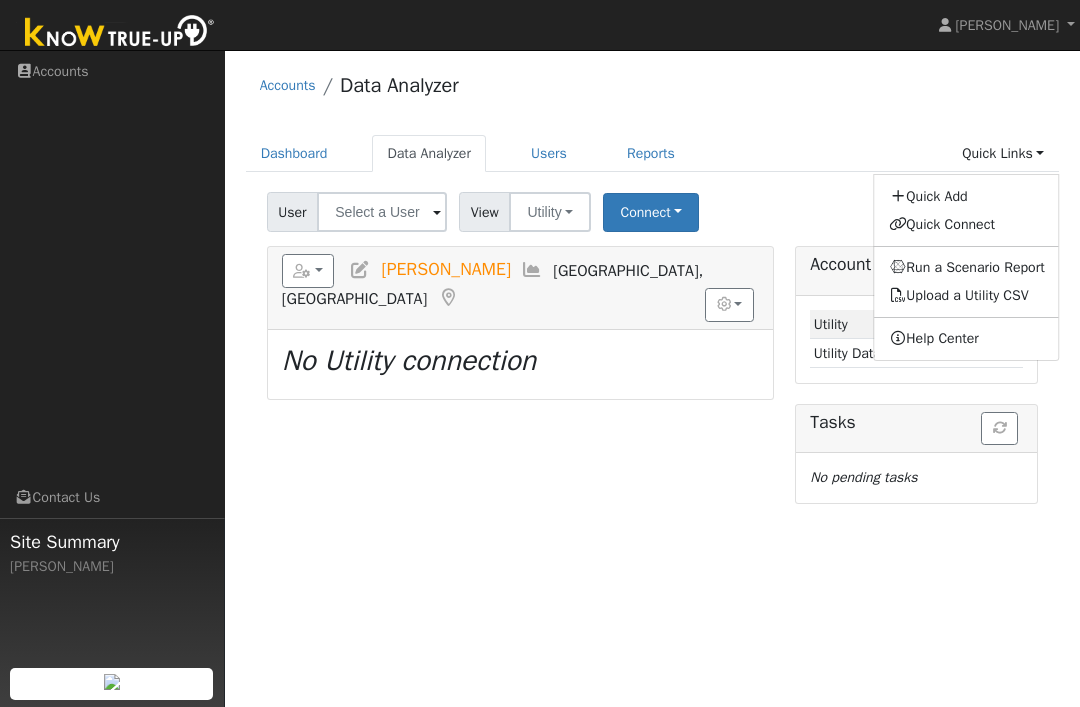 click on "Quick Connect" at bounding box center [967, 224] 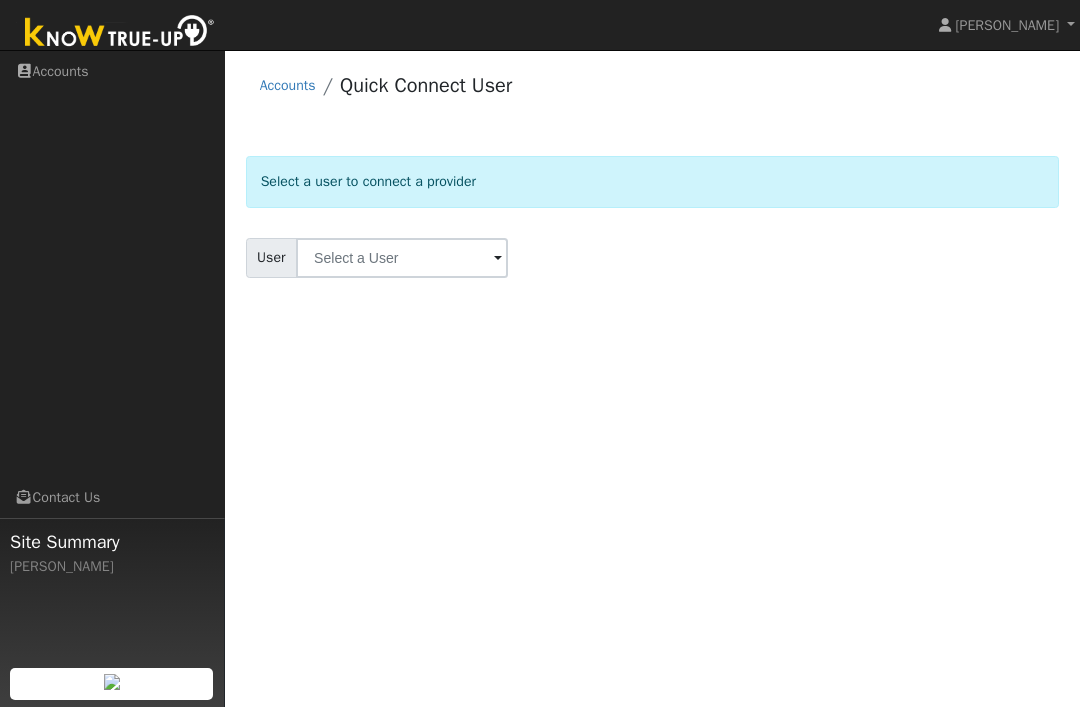 scroll, scrollTop: 0, scrollLeft: 0, axis: both 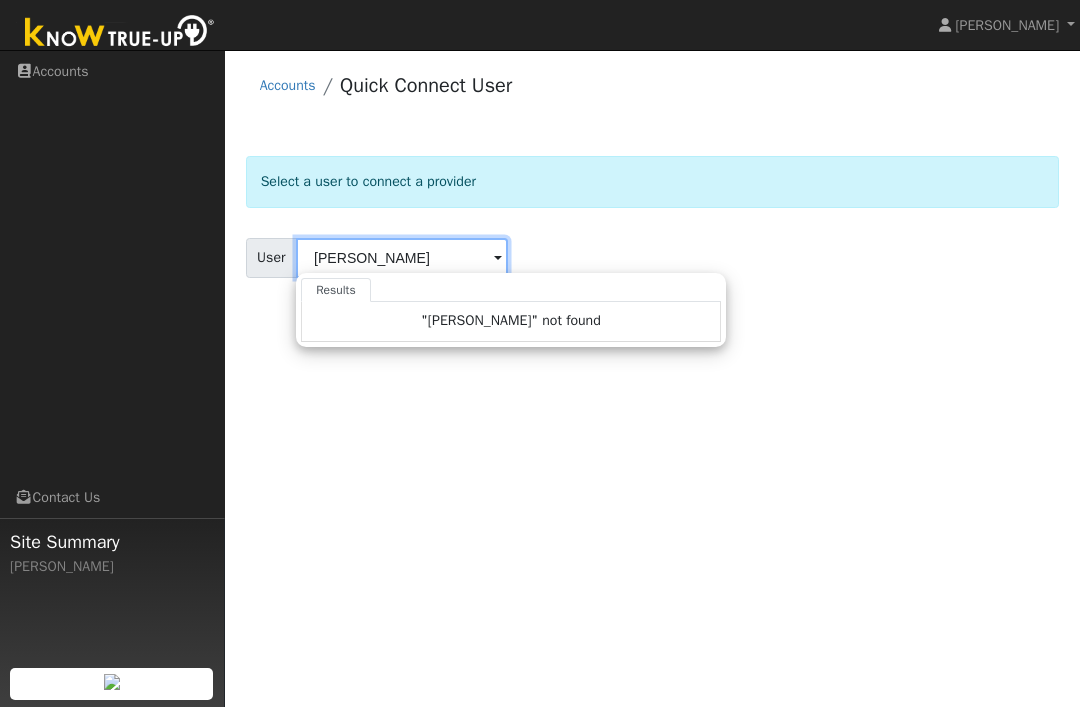 type on "[PERSON_NAME]" 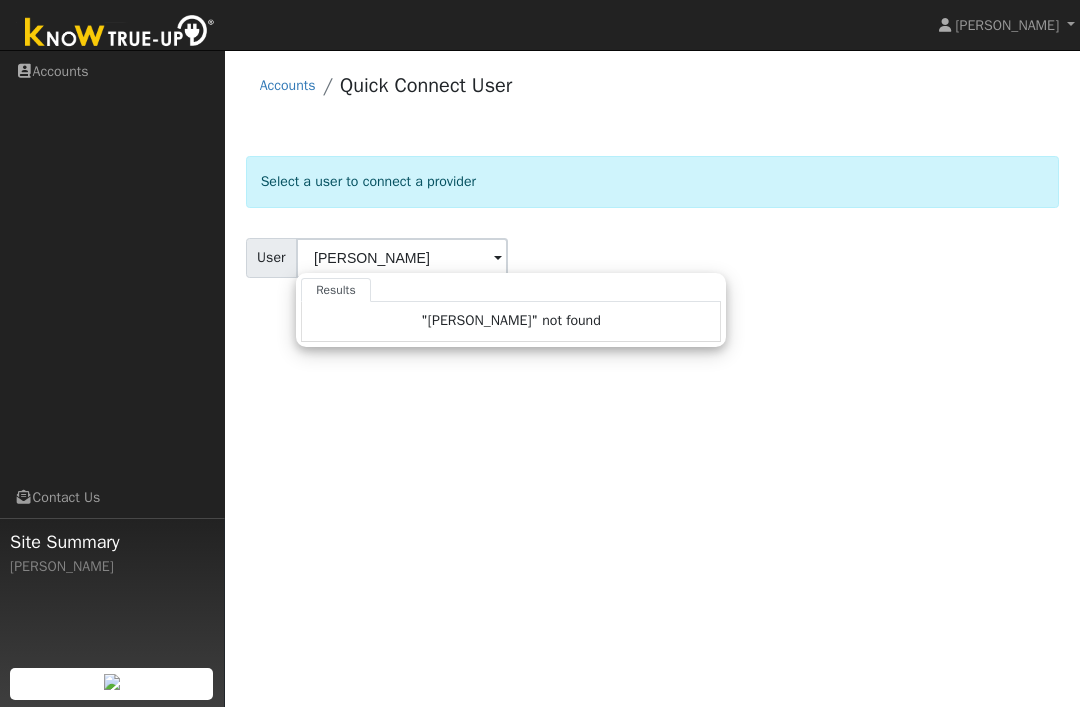 click on "Accounts" at bounding box center (288, 85) 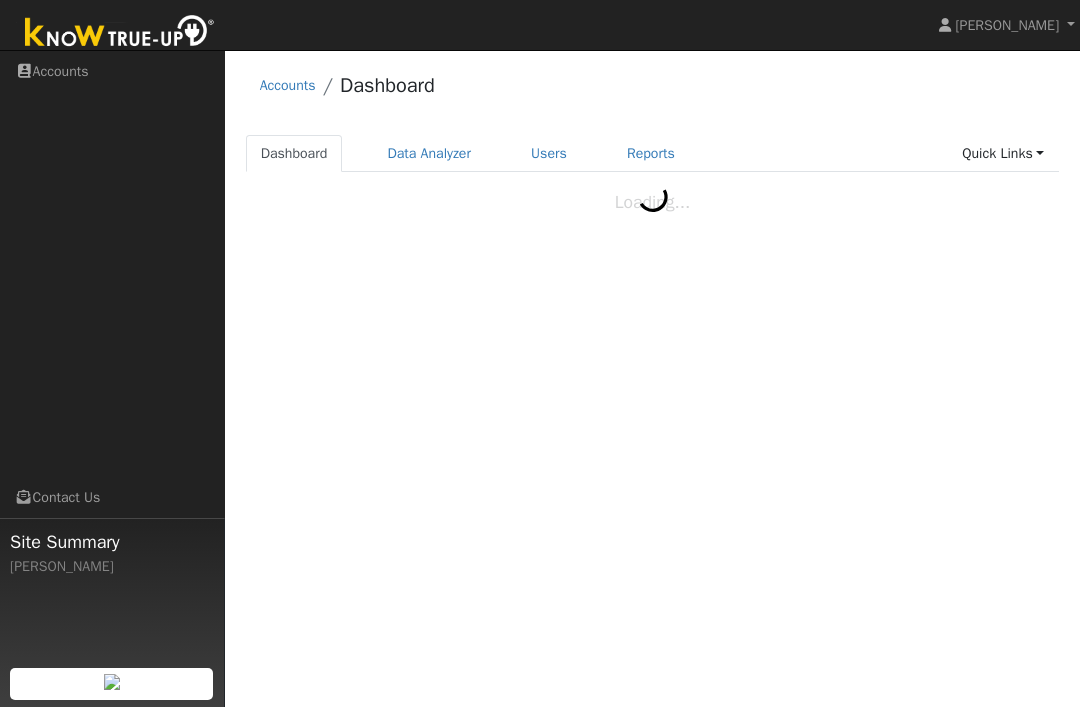 scroll, scrollTop: 0, scrollLeft: 0, axis: both 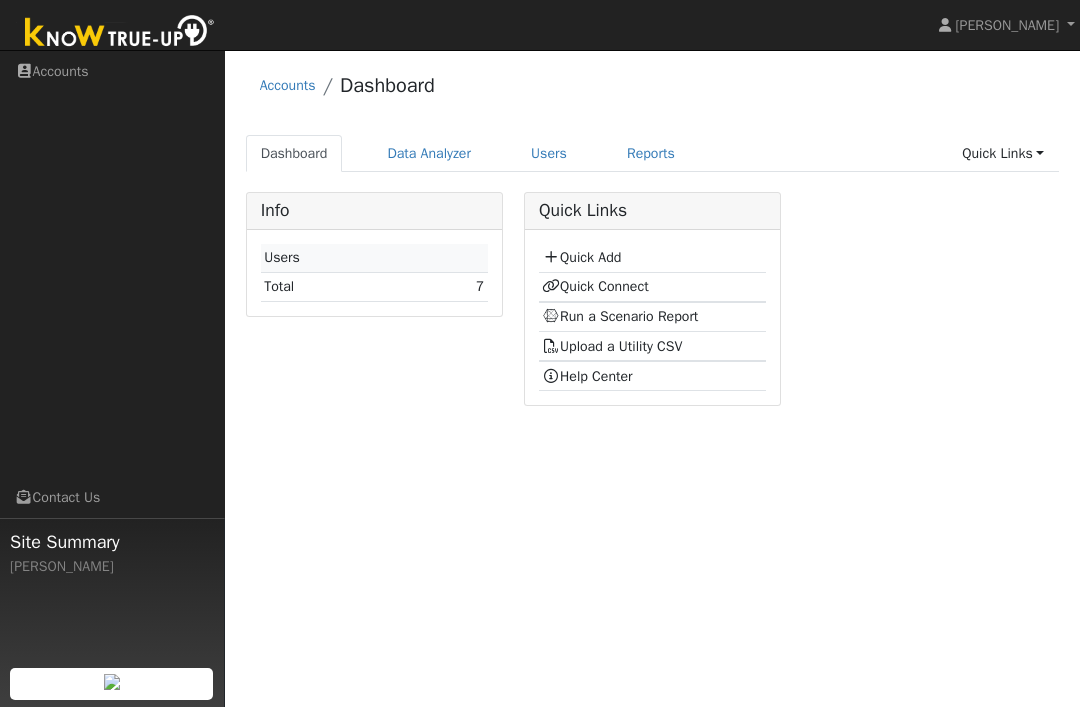click on "Quick Add" at bounding box center (581, 257) 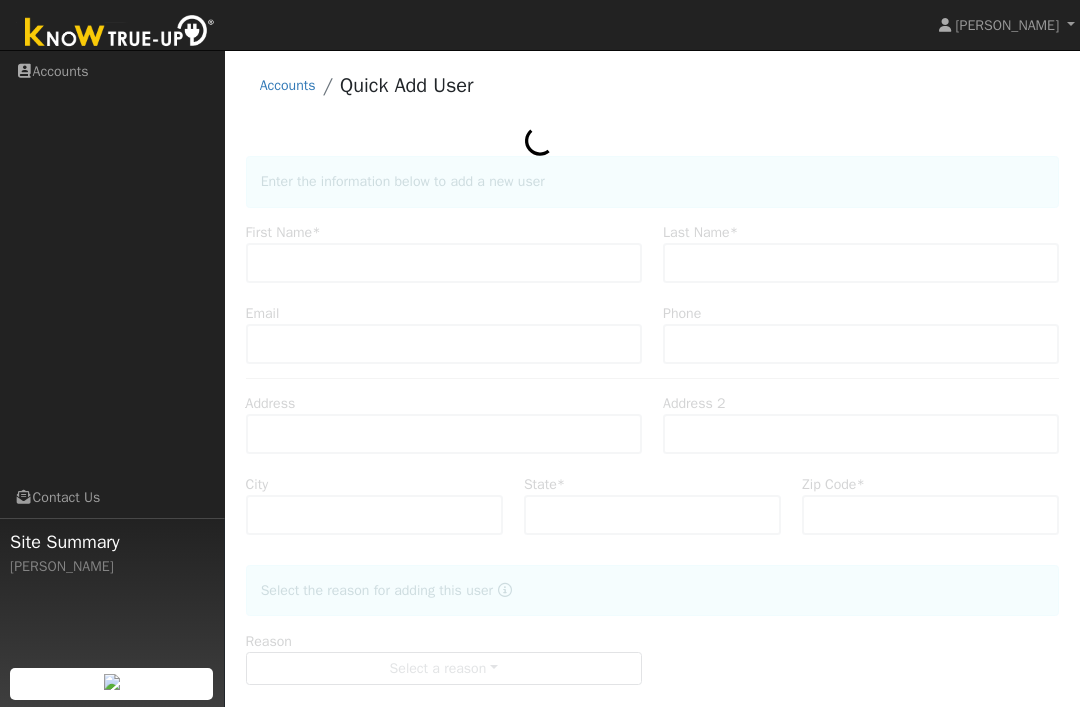 scroll, scrollTop: 0, scrollLeft: 0, axis: both 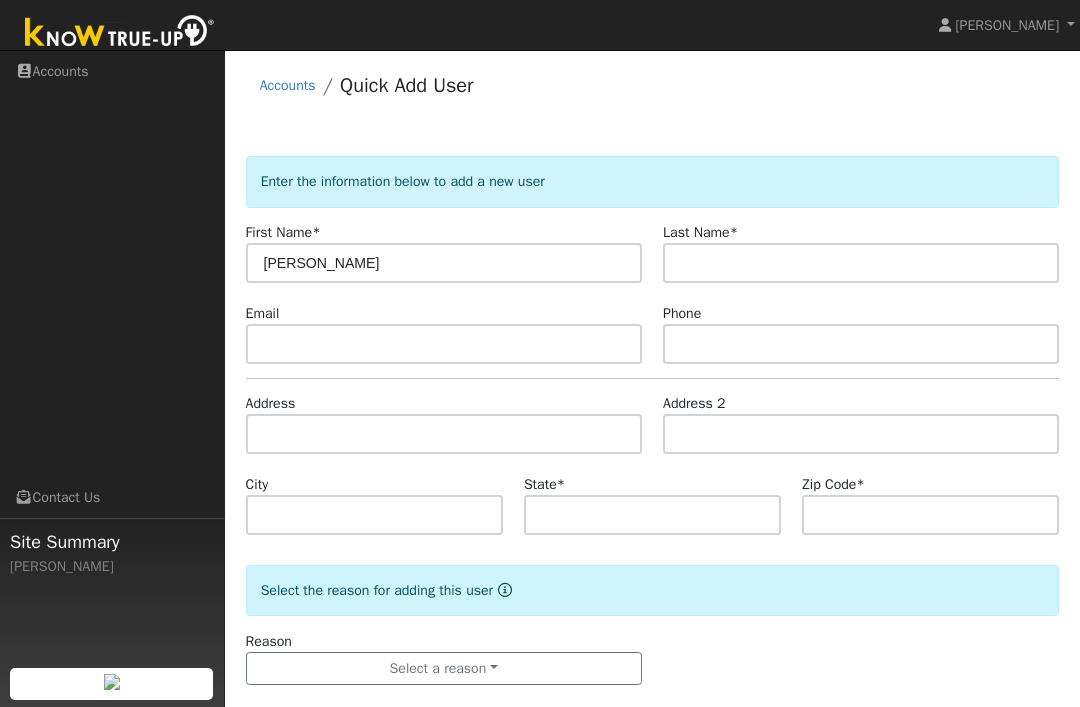 type on "[PERSON_NAME]" 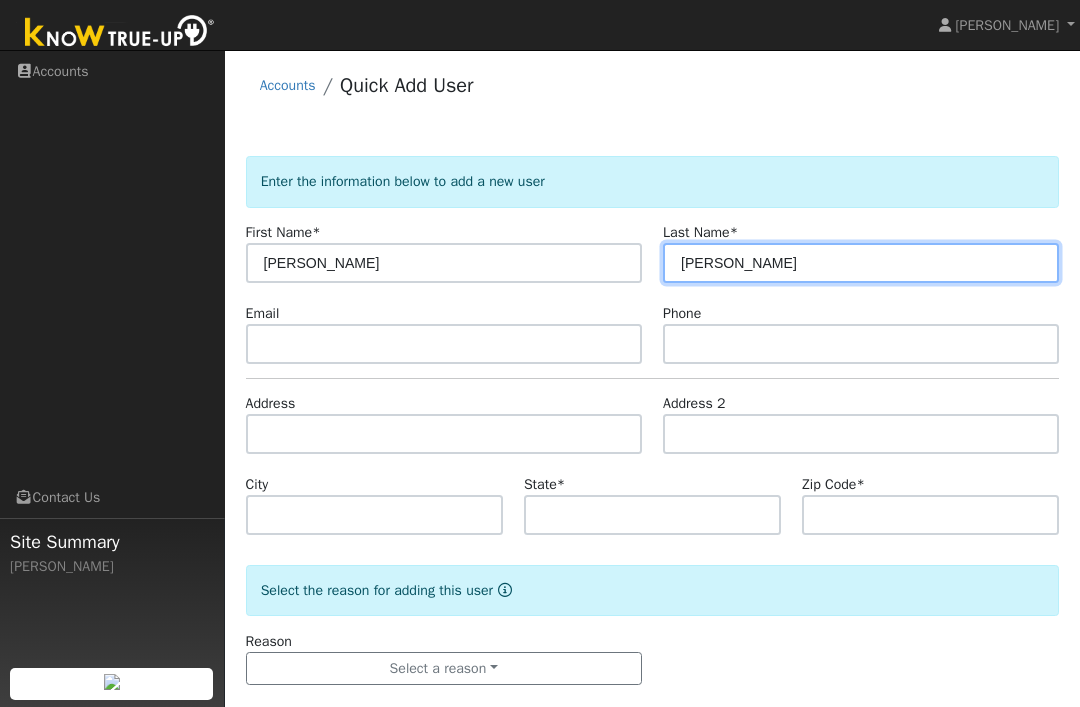type on "[PERSON_NAME]" 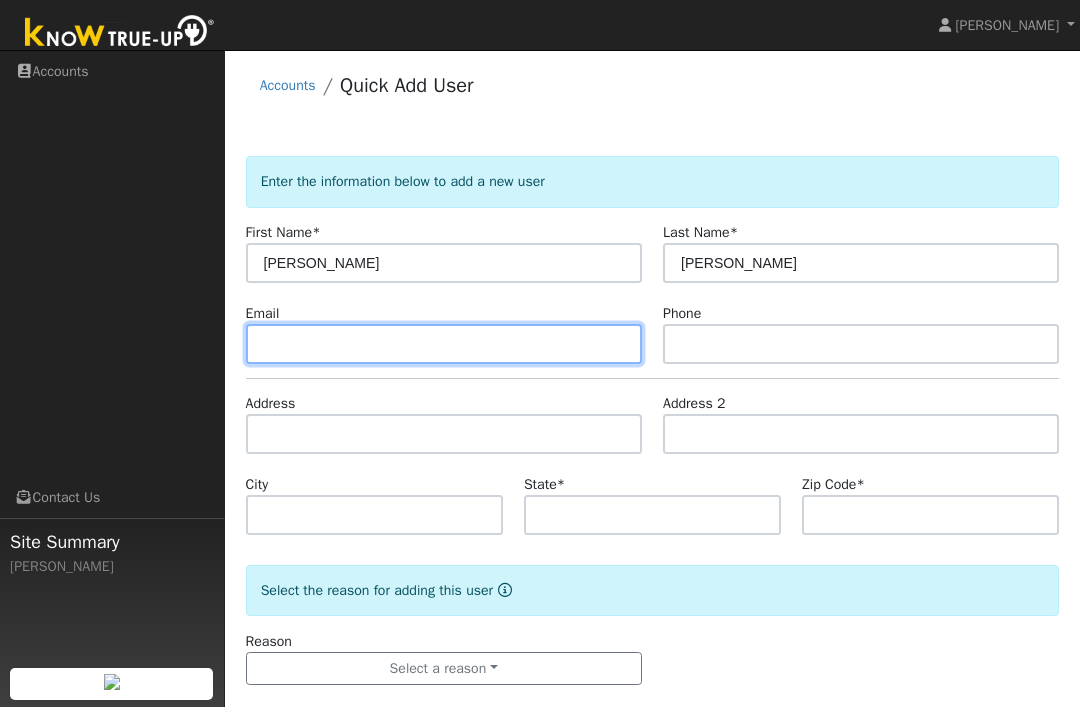 scroll, scrollTop: 28, scrollLeft: 0, axis: vertical 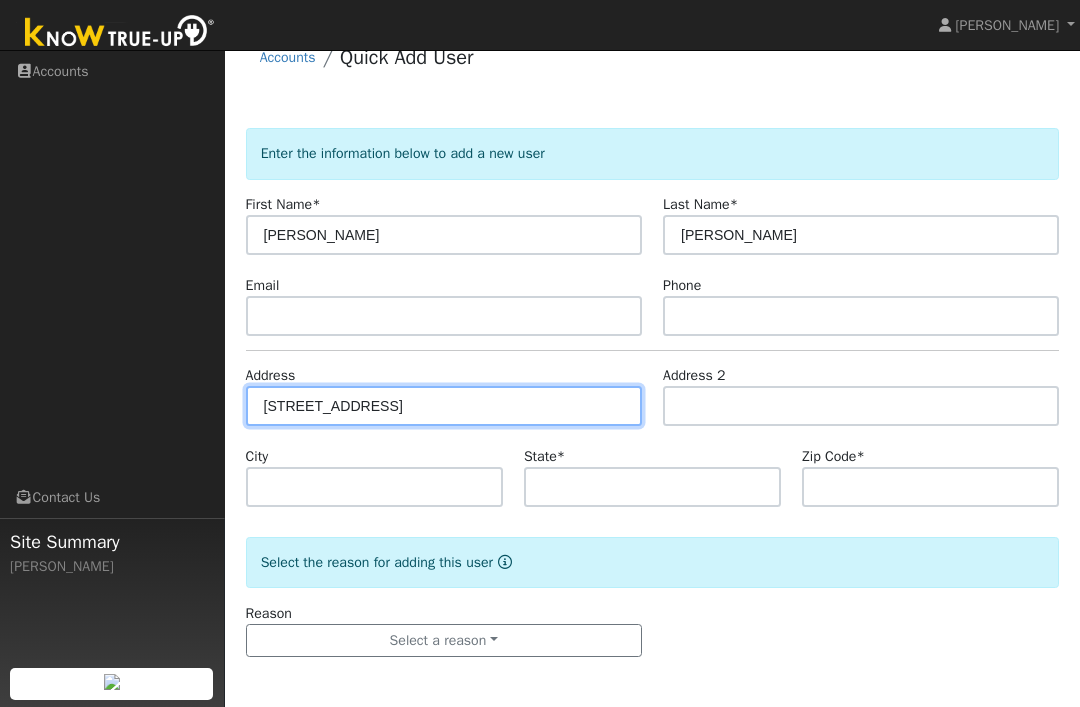 type on "[STREET_ADDRESS]" 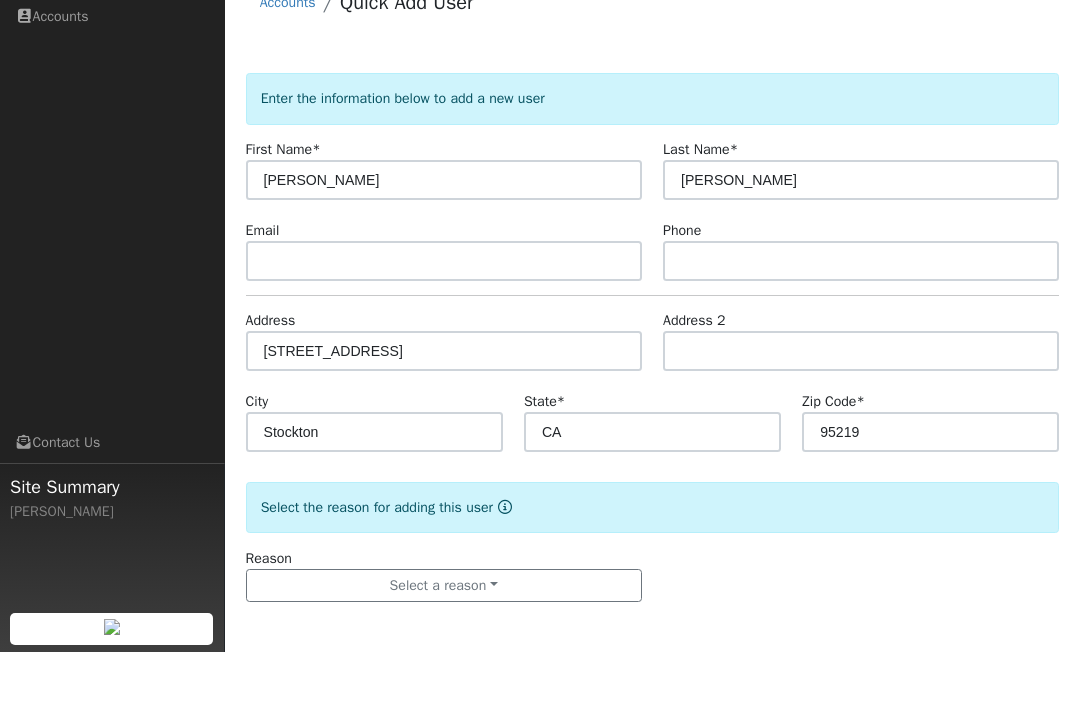 click on "Enter the information below to add a new user First Name  * [PERSON_NAME] Last Name  * [PERSON_NAME] Email Phone Address [STREET_ADDRESS][US_STATE]  Select the reason for adding this user  Reason Select a reason New lead New customer adding solar New customer has solar Settings Salesperson [PERSON_NAME] Requested Utility Requested Inverter Enable Access Email Notifications No Emails No Emails Weekly Emails Monthly Emails" 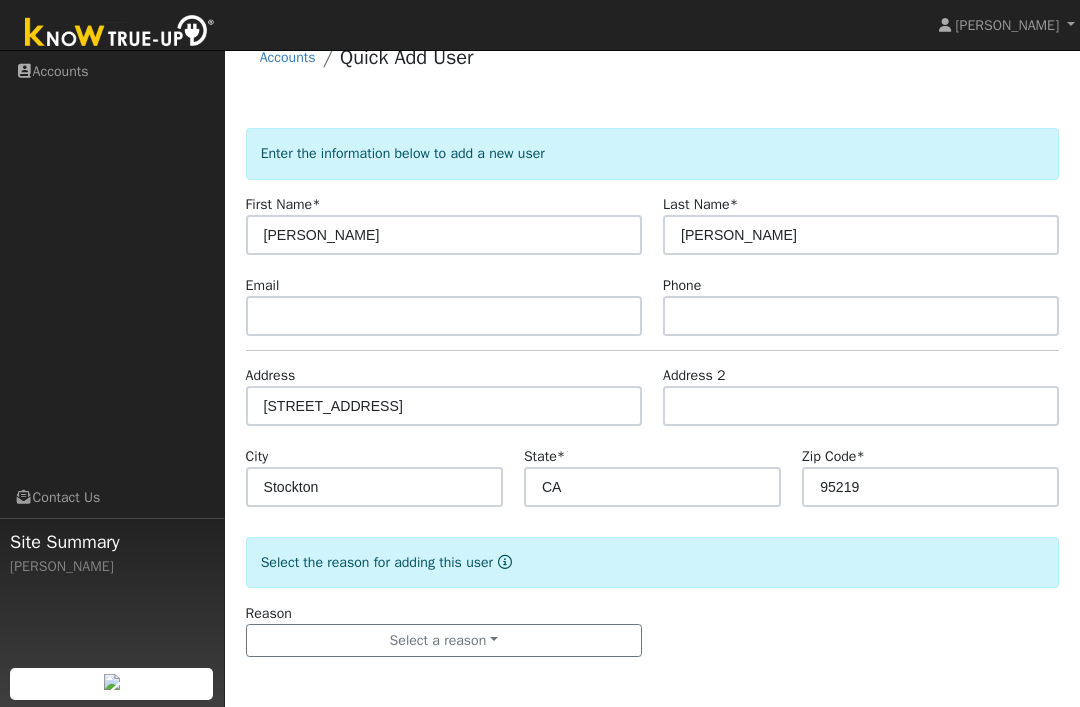 click on "Select a reason" at bounding box center (444, 641) 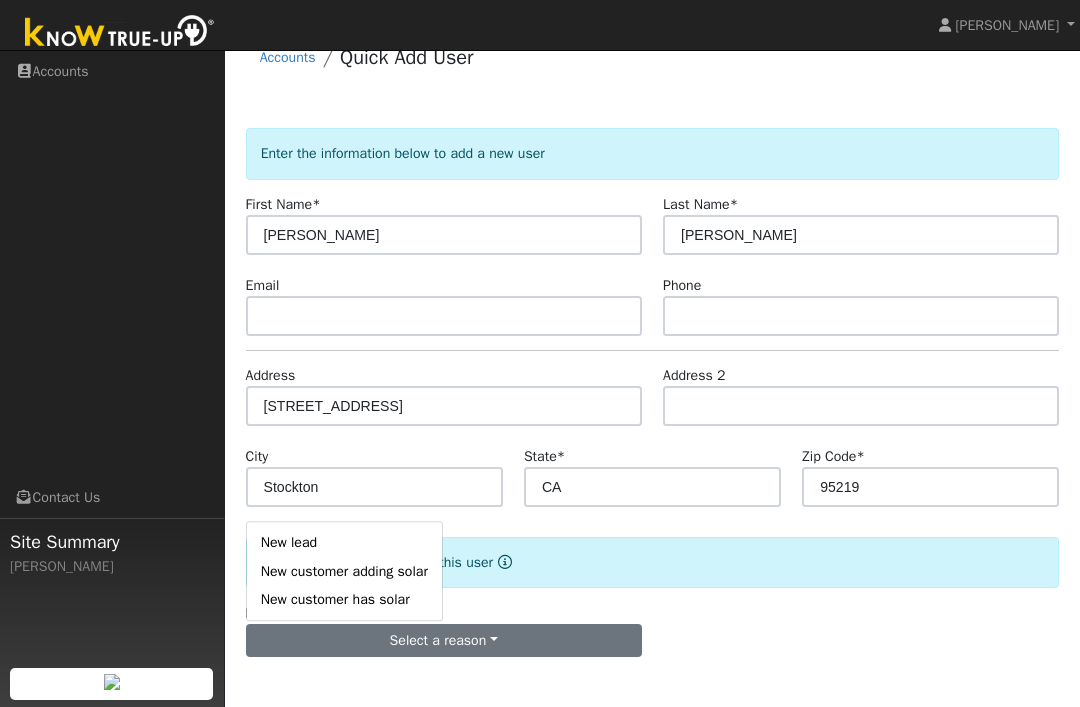 click on "New lead" at bounding box center (344, 543) 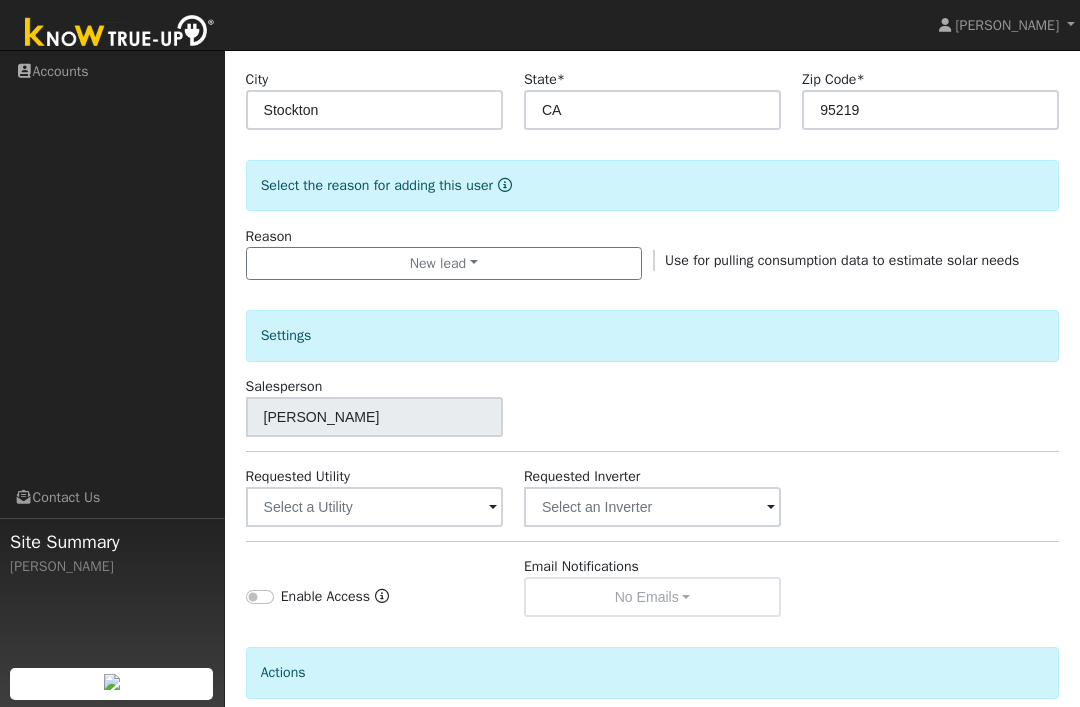 scroll, scrollTop: 406, scrollLeft: 0, axis: vertical 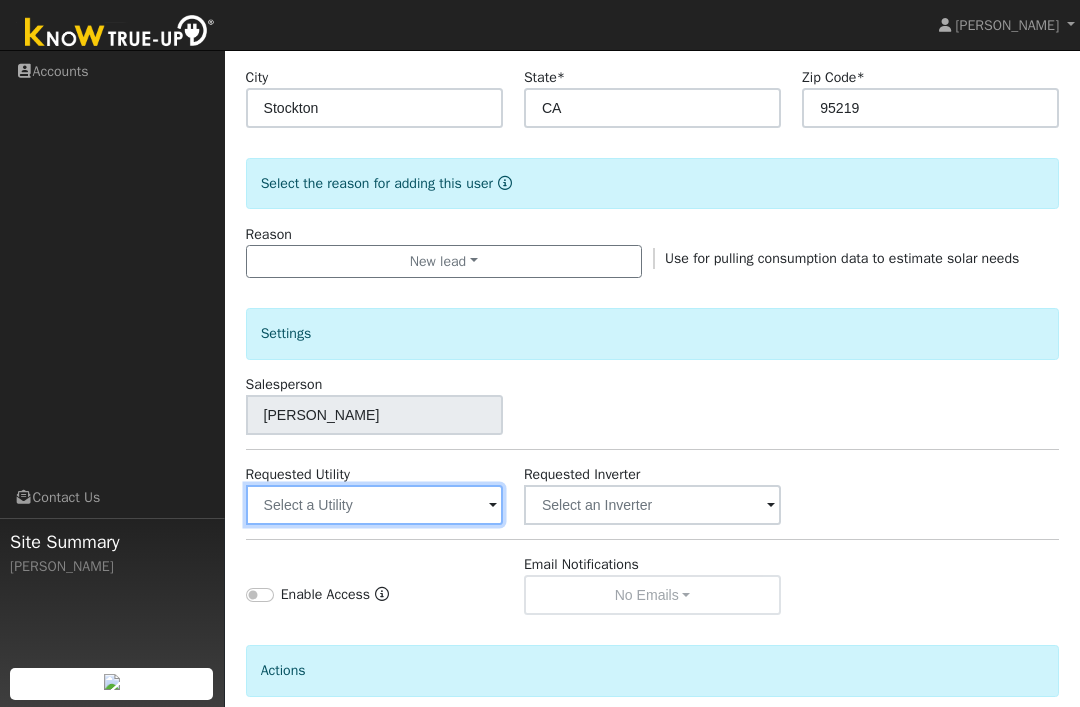 click at bounding box center (374, 505) 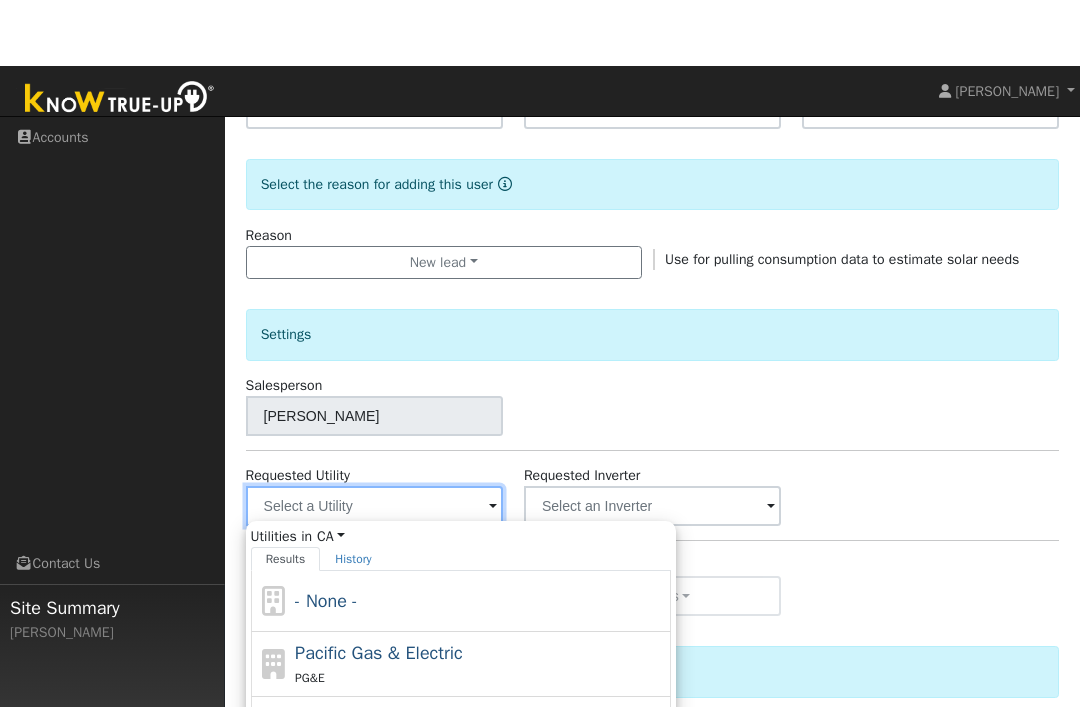 scroll, scrollTop: 473, scrollLeft: 0, axis: vertical 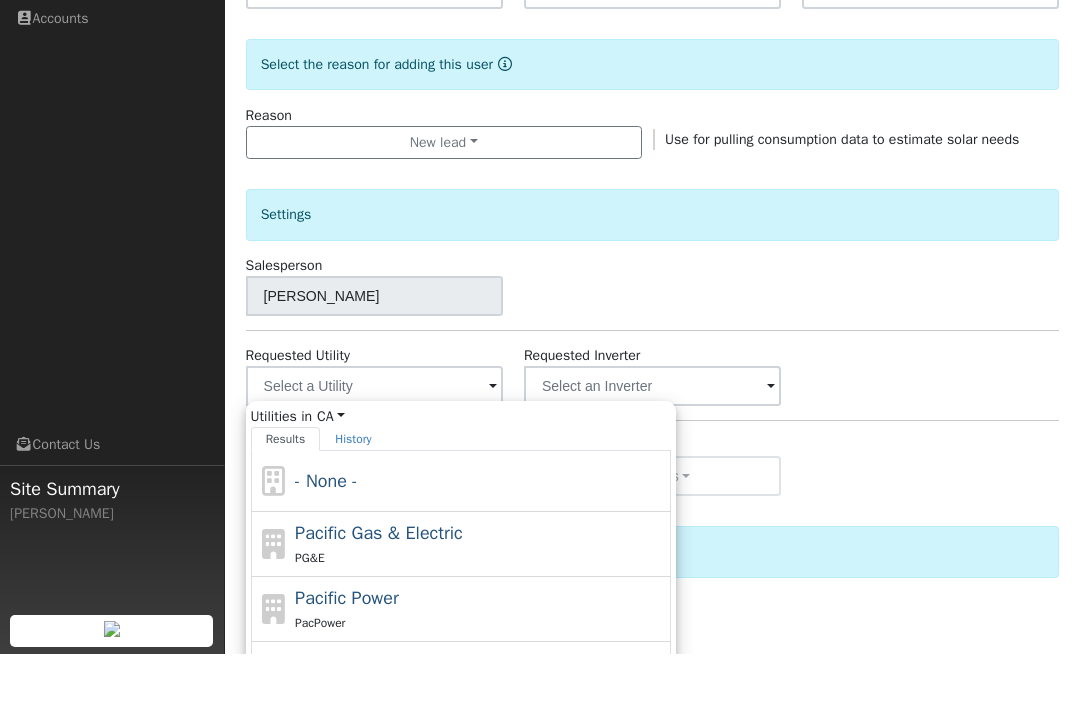 click on "Pacific Gas & Electric" at bounding box center [379, 586] 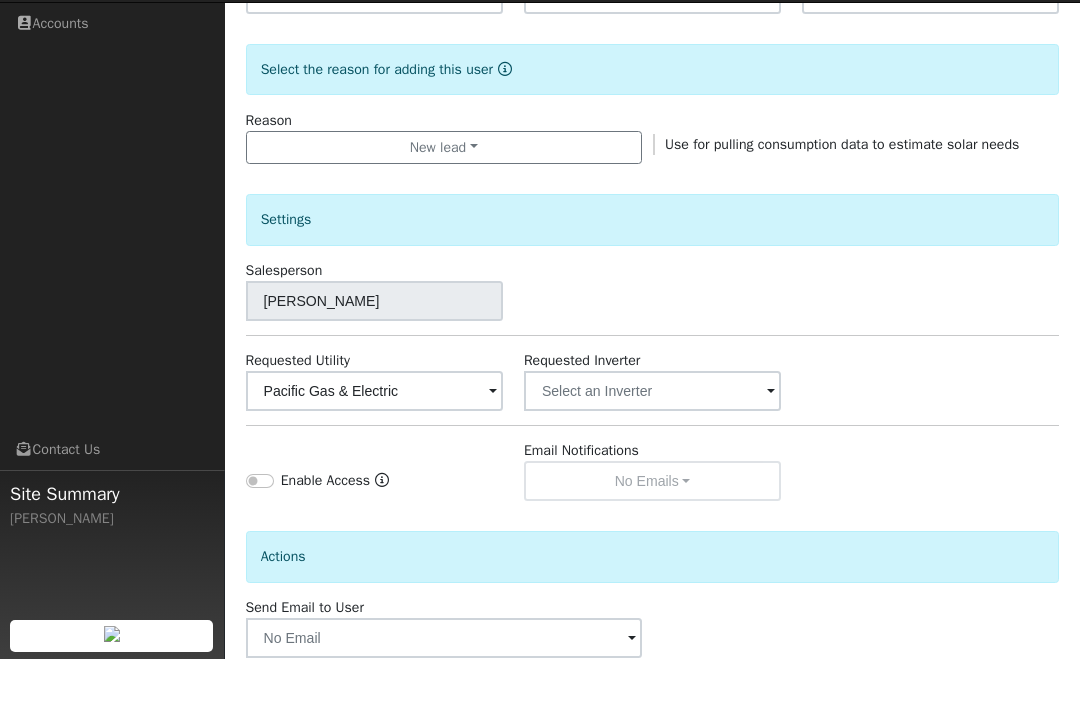 scroll, scrollTop: 521, scrollLeft: 0, axis: vertical 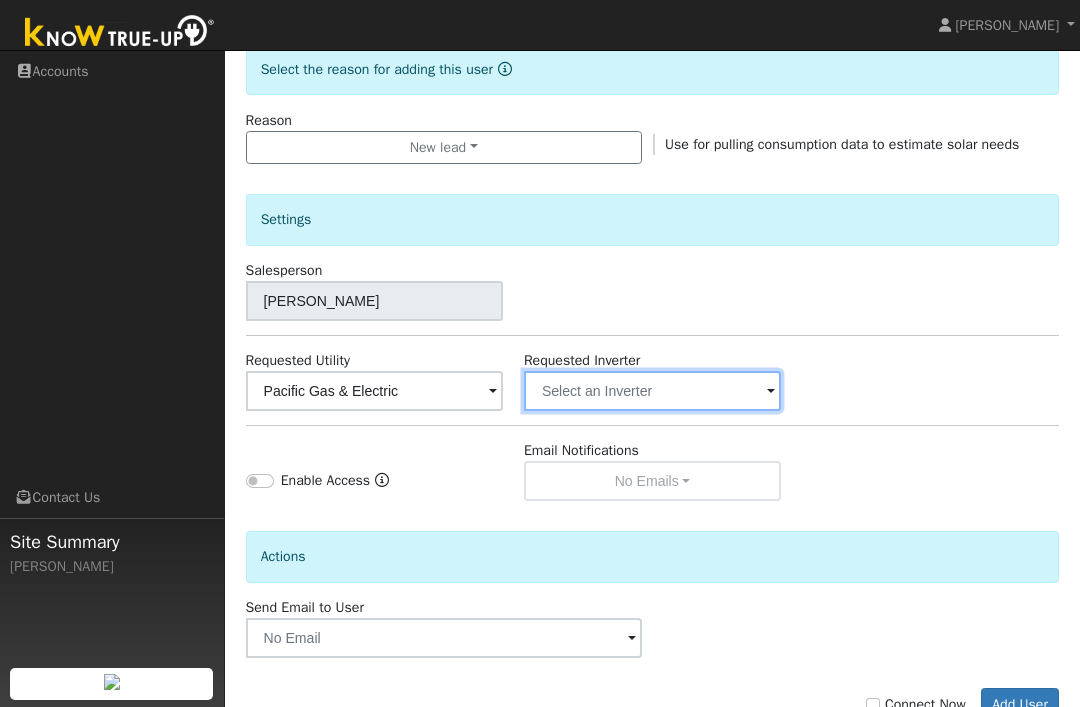 click at bounding box center [374, 391] 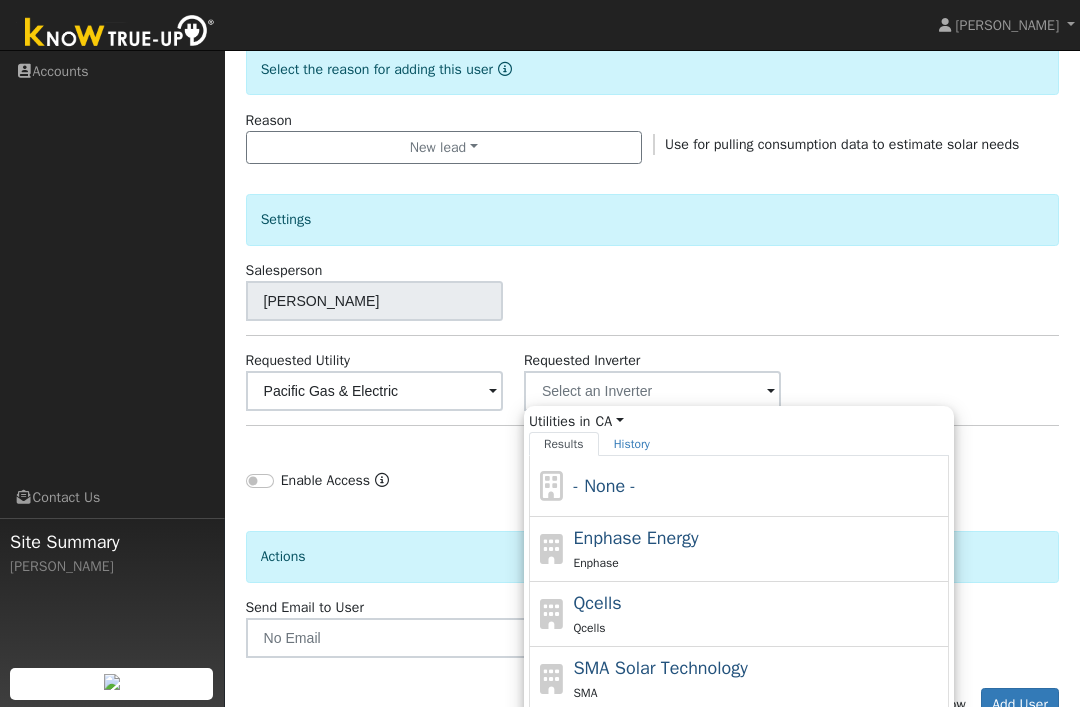 click on "- None -" at bounding box center [758, 486] 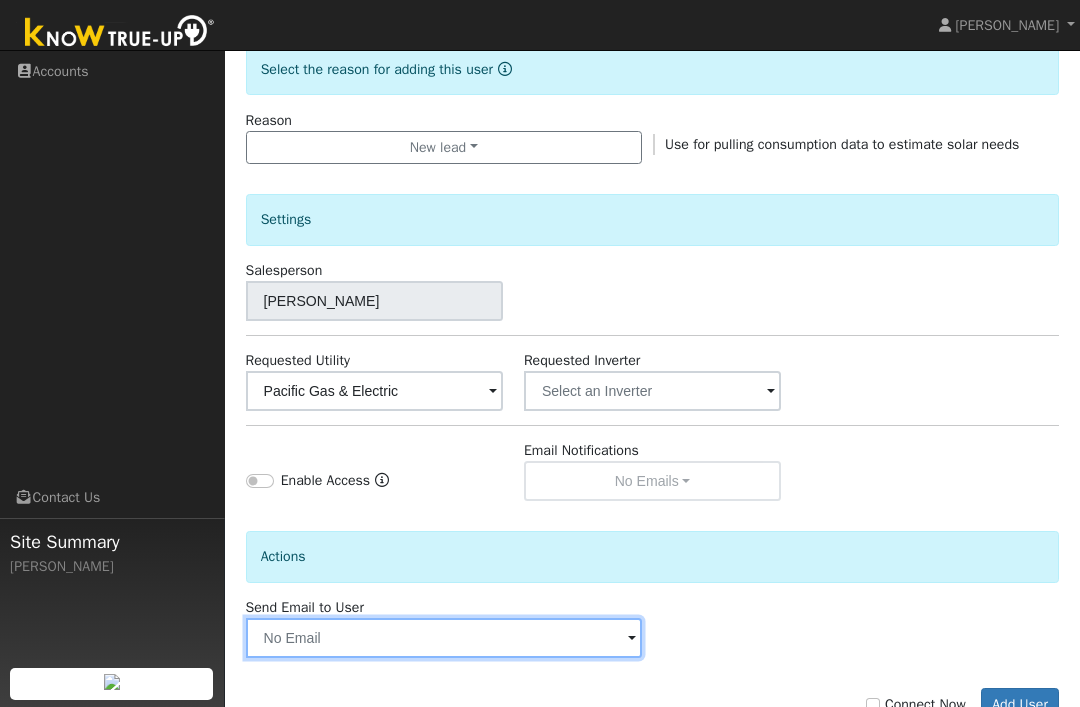 click at bounding box center [444, 638] 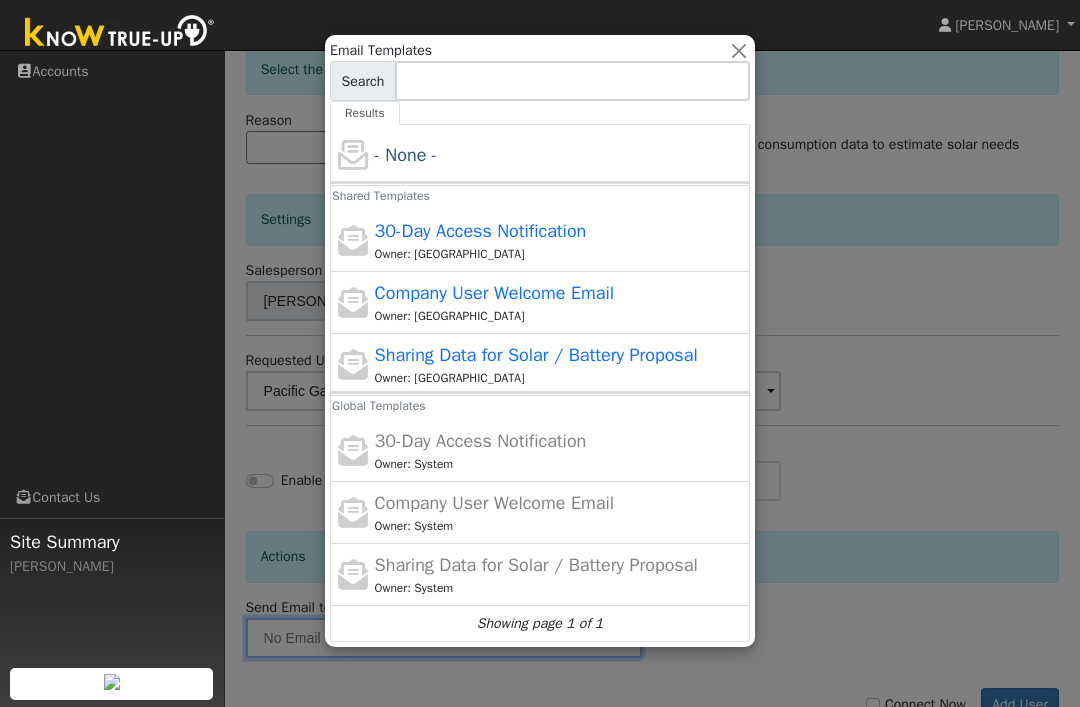 click at bounding box center [540, 353] 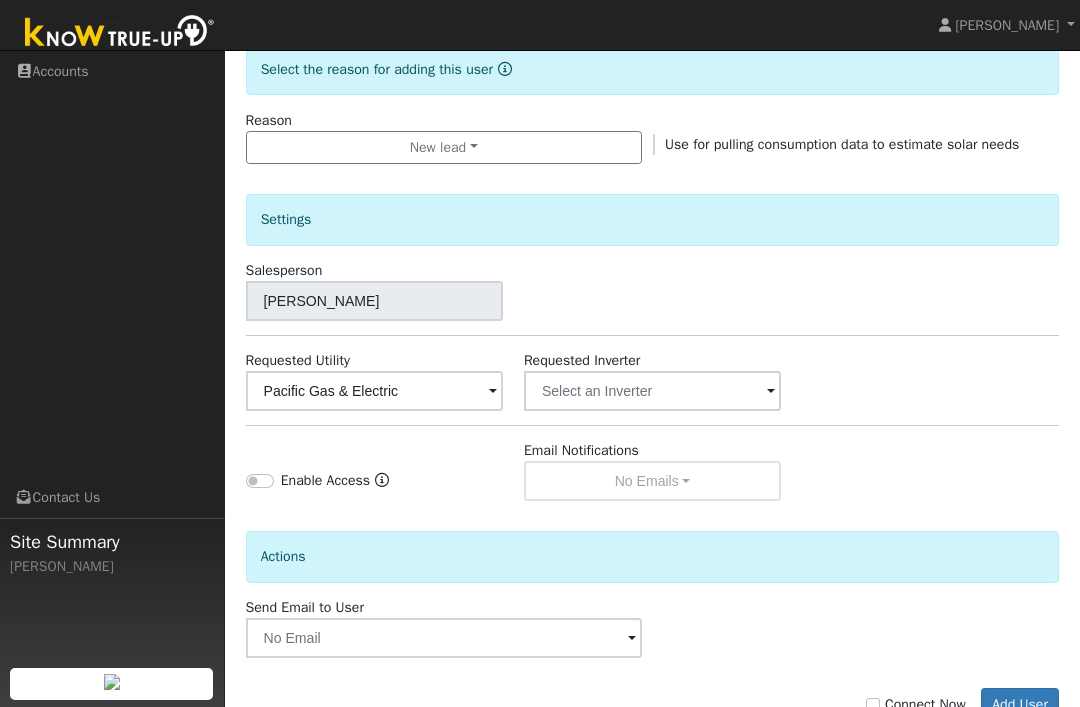 click on "Add User" at bounding box center (1020, 705) 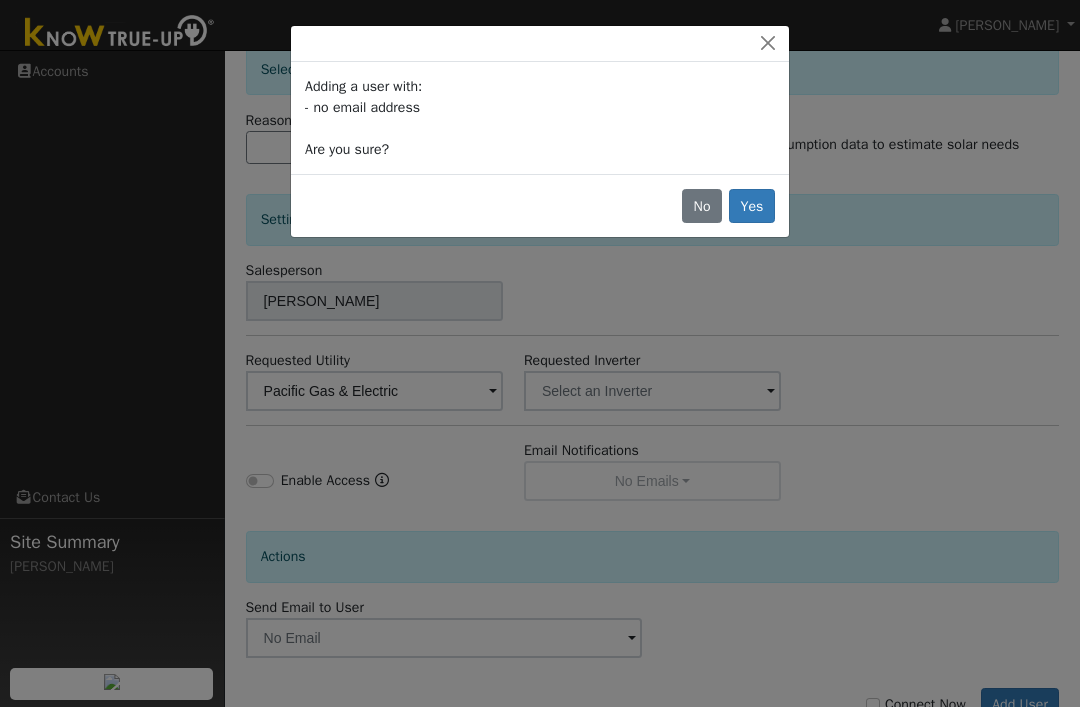 click on "Yes" at bounding box center [752, 206] 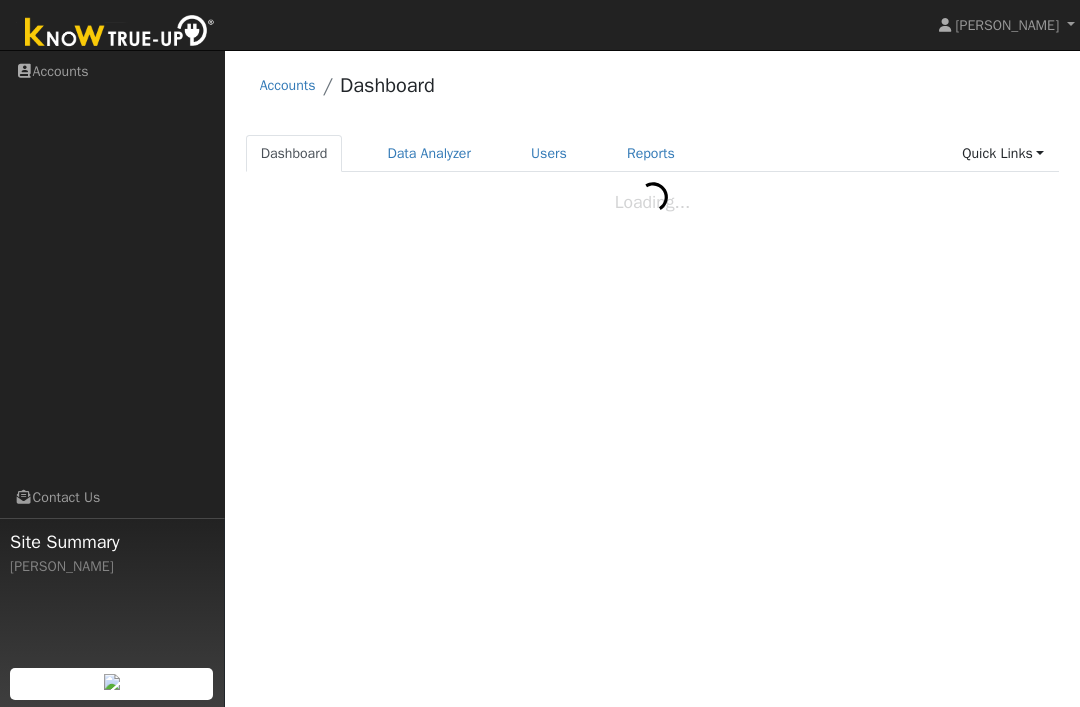 scroll, scrollTop: 0, scrollLeft: 0, axis: both 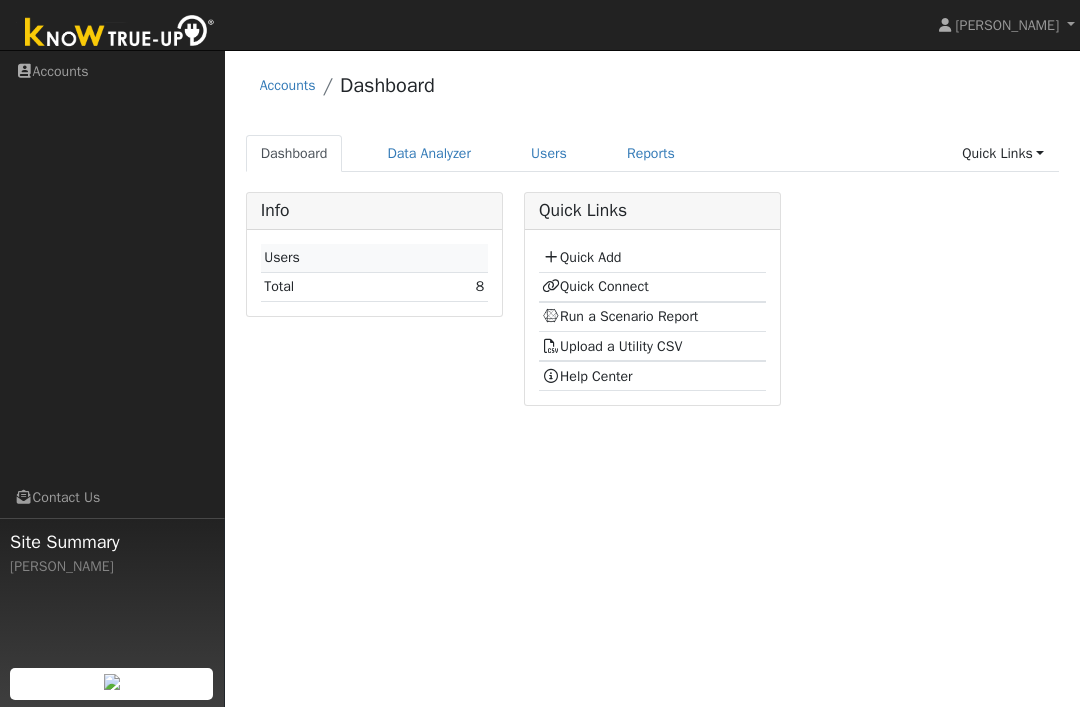 click on "Quick Links" at bounding box center (1003, 153) 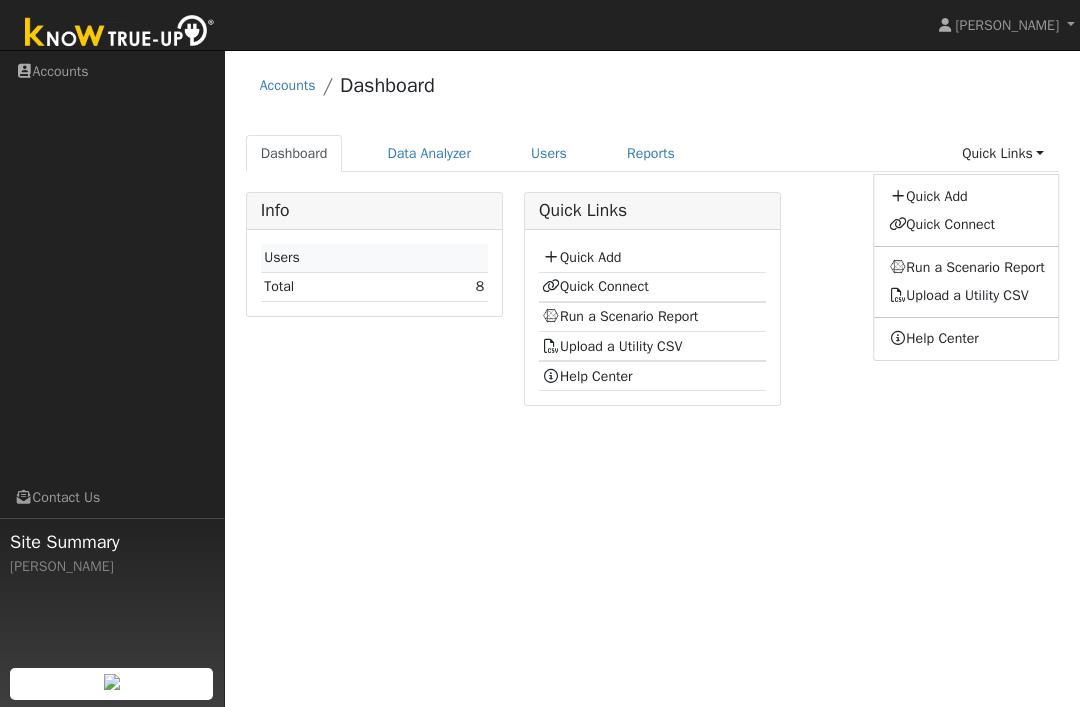 click on "Quick Connect" at bounding box center (967, 224) 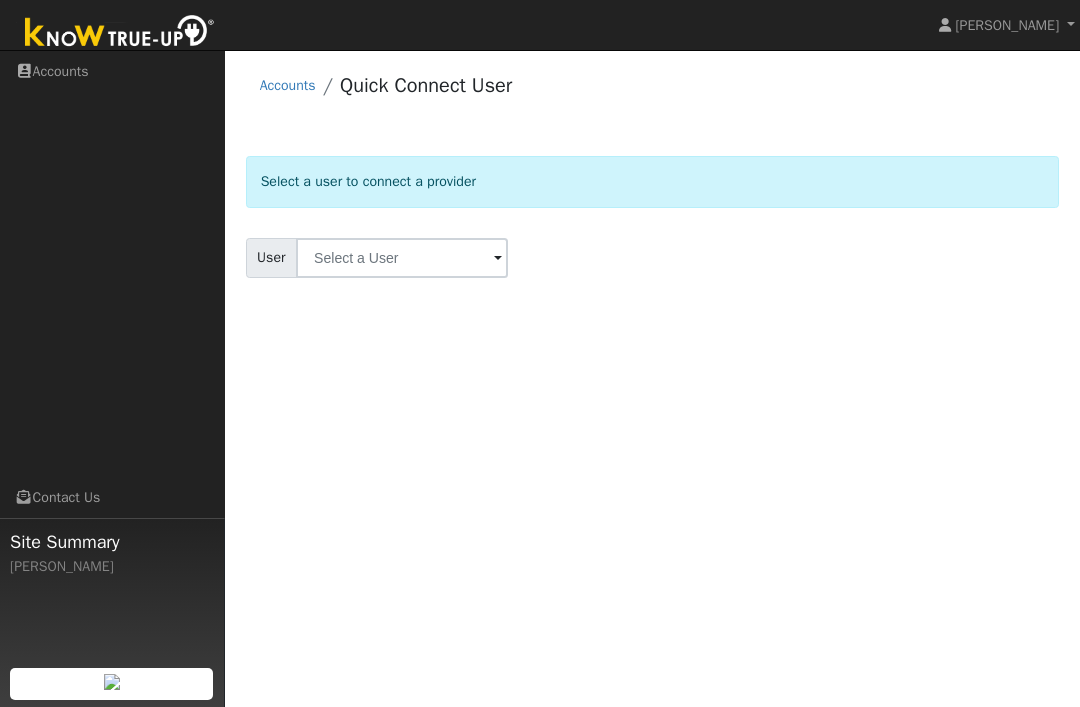 scroll, scrollTop: 0, scrollLeft: 0, axis: both 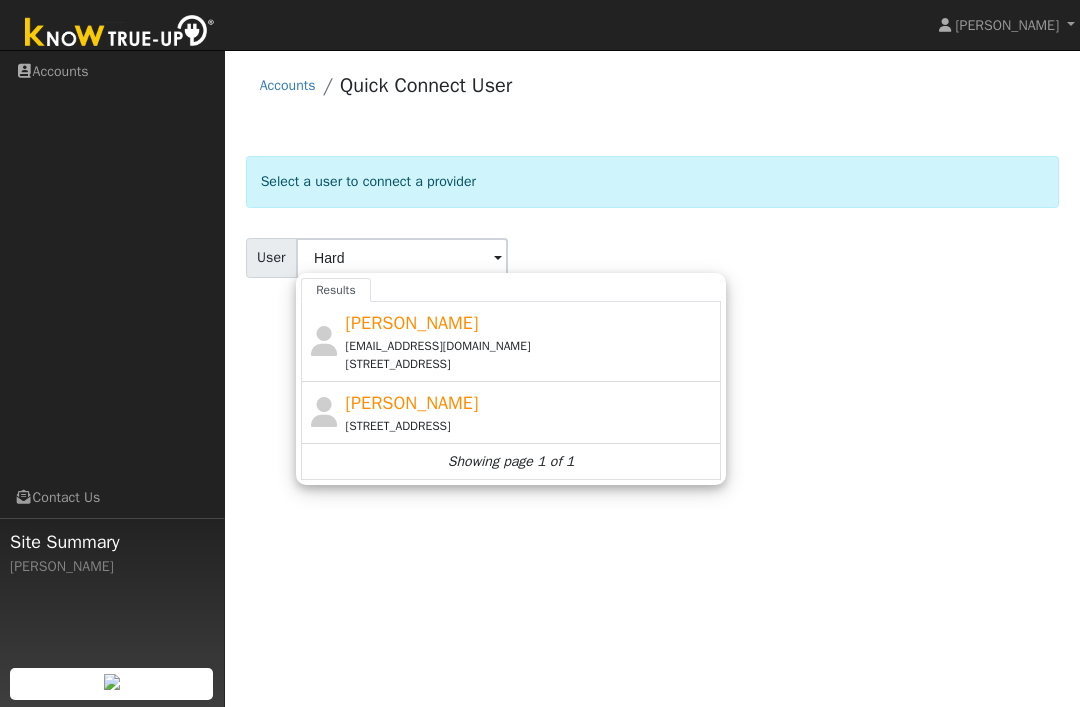 click on "[STREET_ADDRESS]" at bounding box center (531, 426) 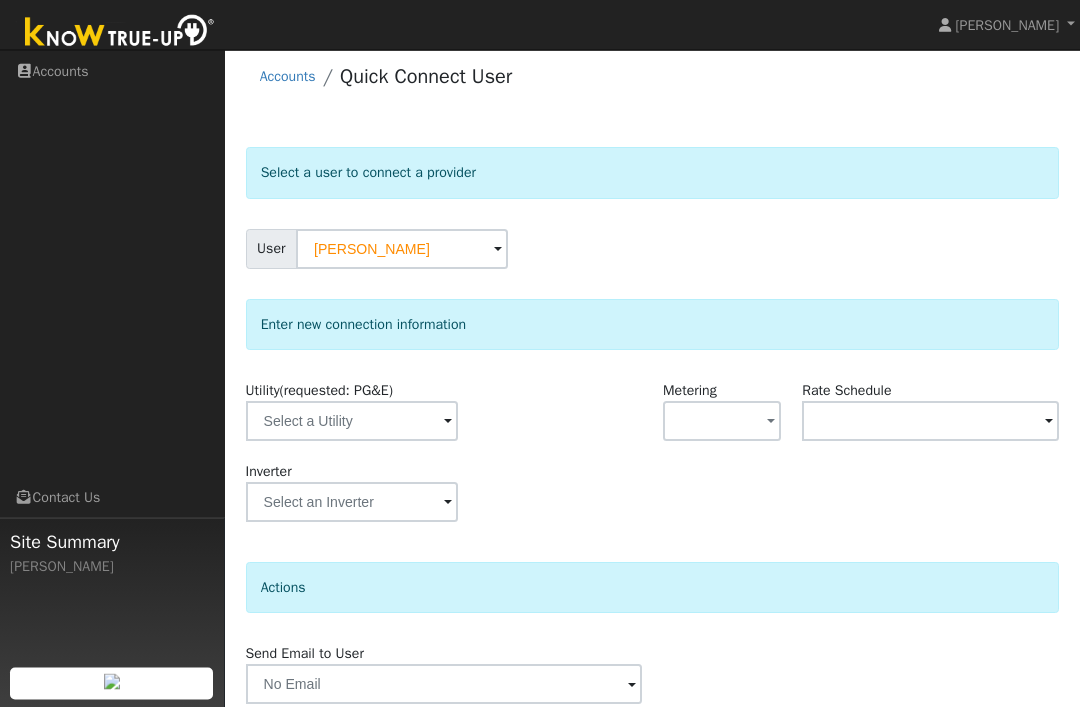 scroll, scrollTop: 36, scrollLeft: 0, axis: vertical 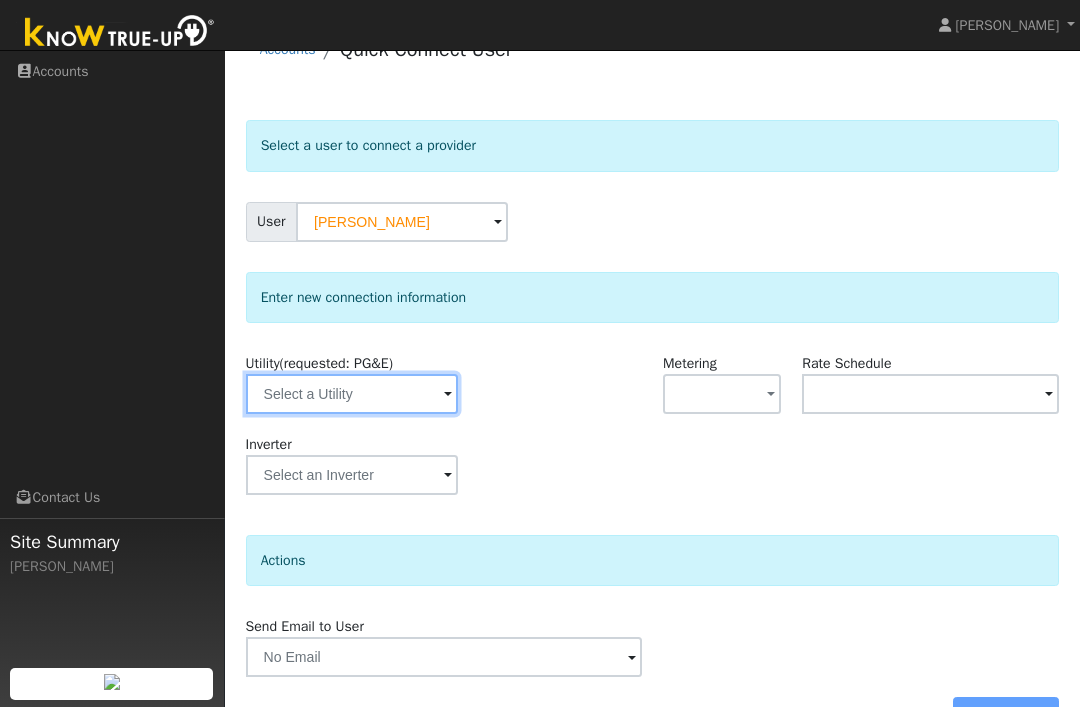 click at bounding box center (352, 394) 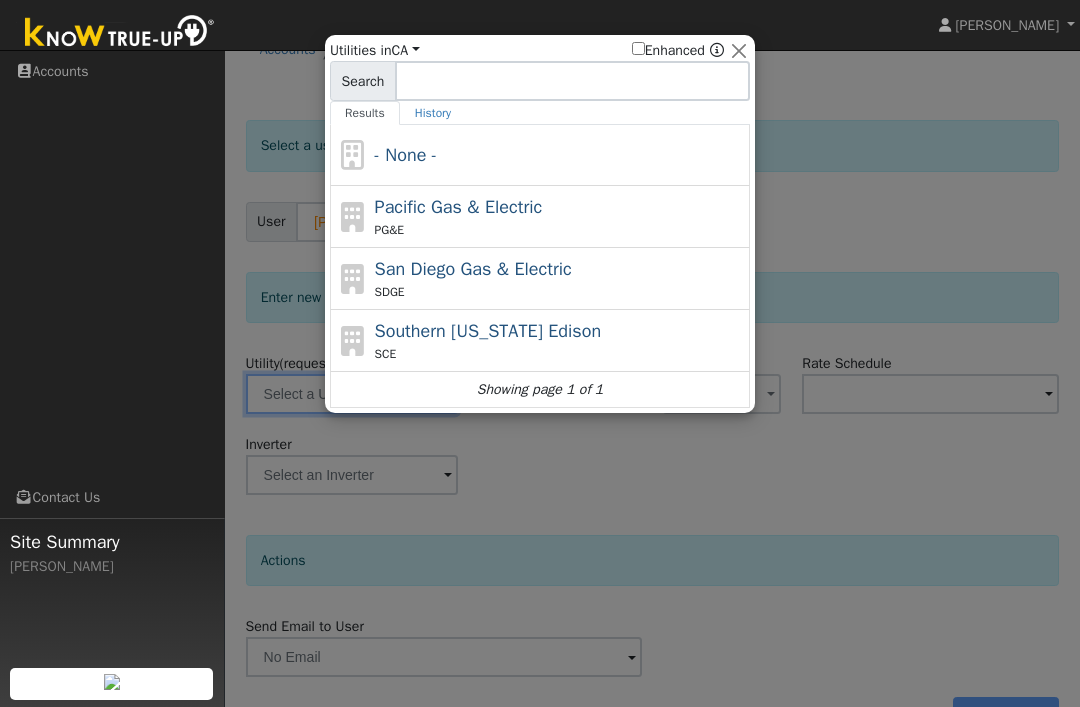 scroll, scrollTop: 35, scrollLeft: 0, axis: vertical 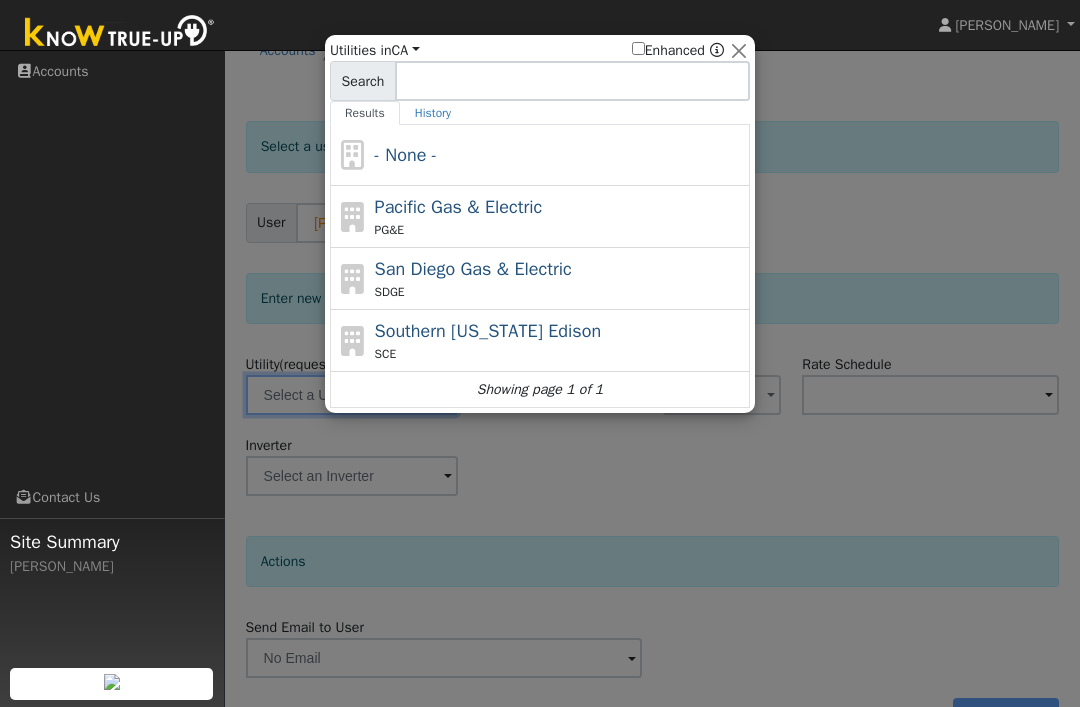 click on "Pacific Gas & Electric PG&E" at bounding box center (560, 216) 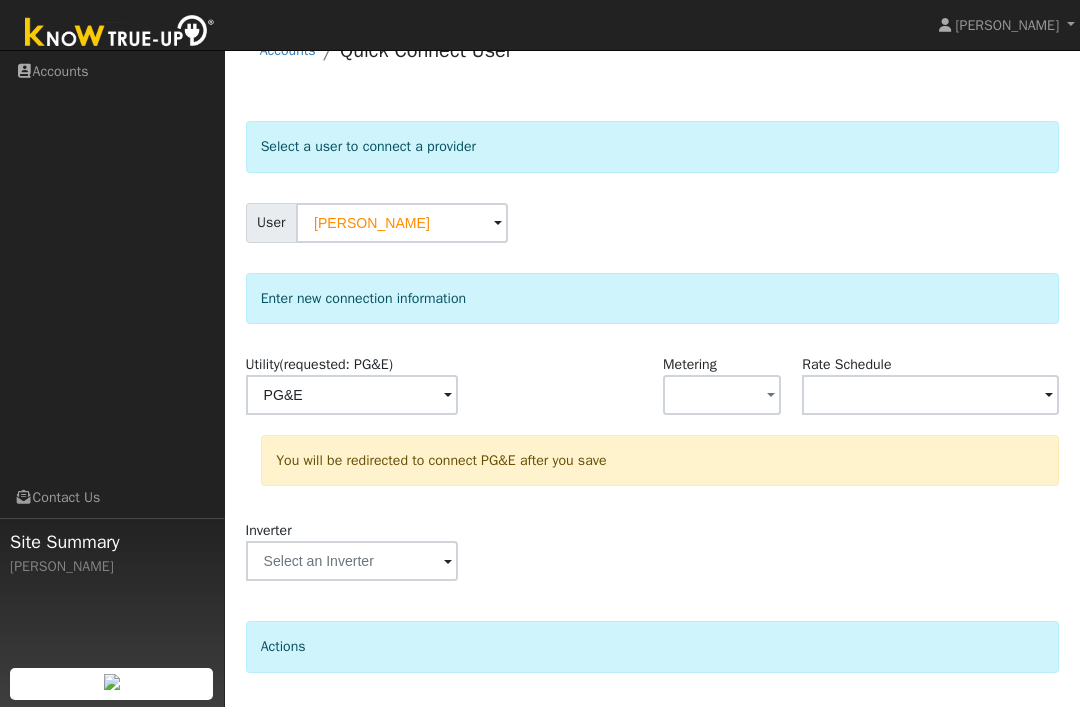 type on "PG&E" 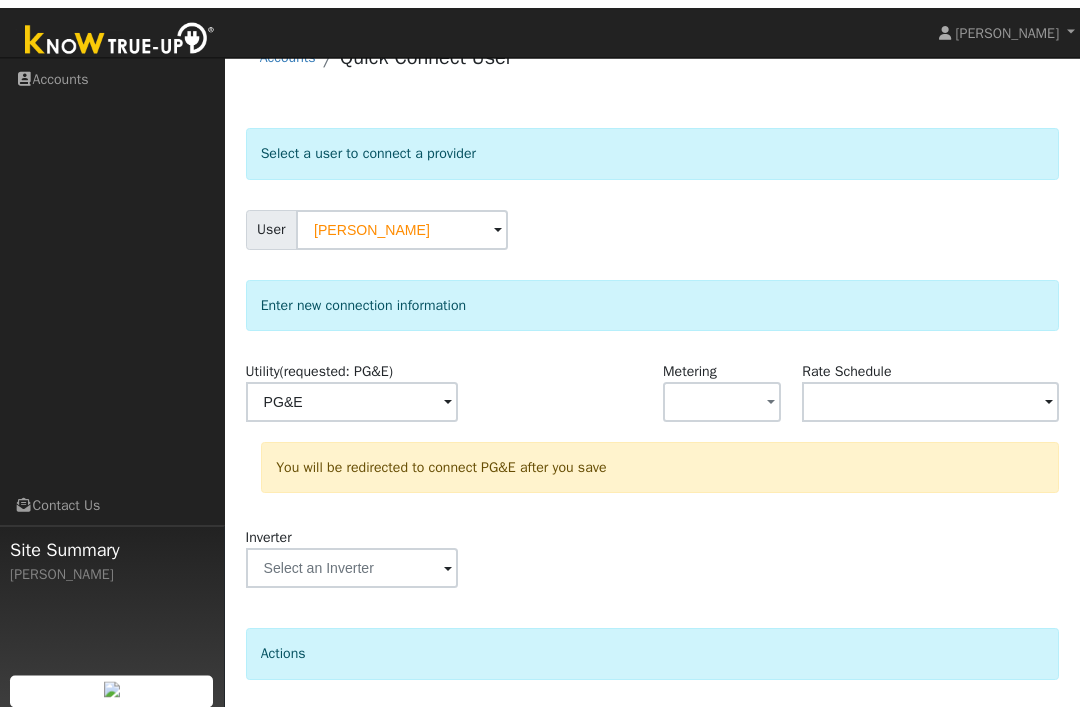 scroll, scrollTop: 26, scrollLeft: 0, axis: vertical 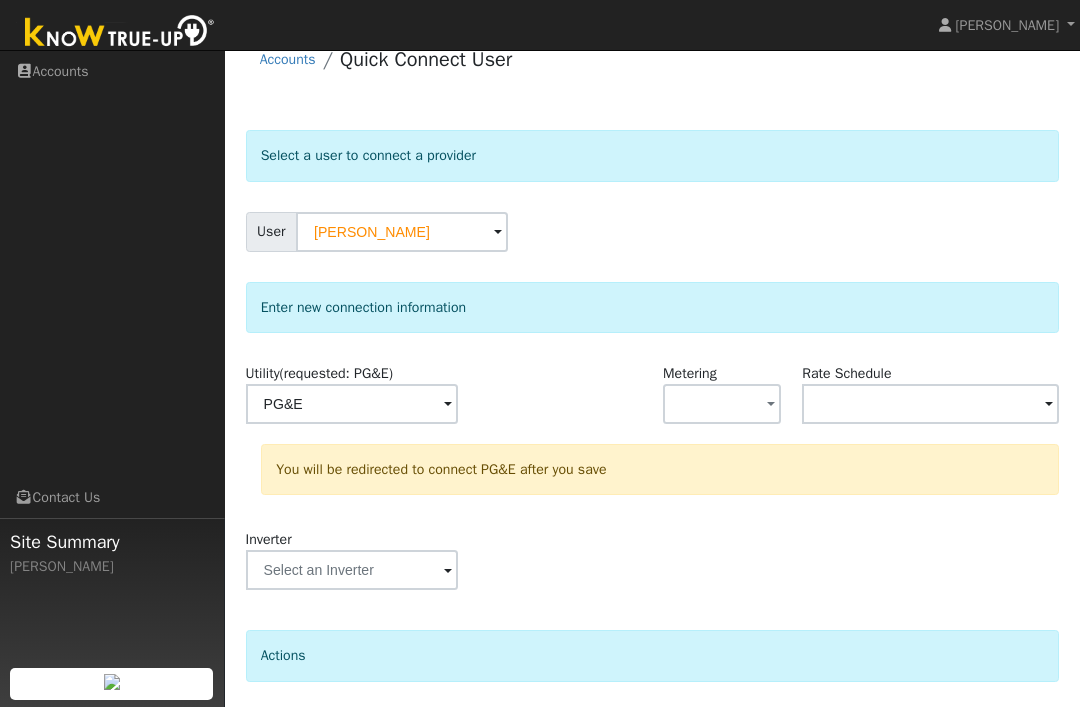 click at bounding box center [722, 404] 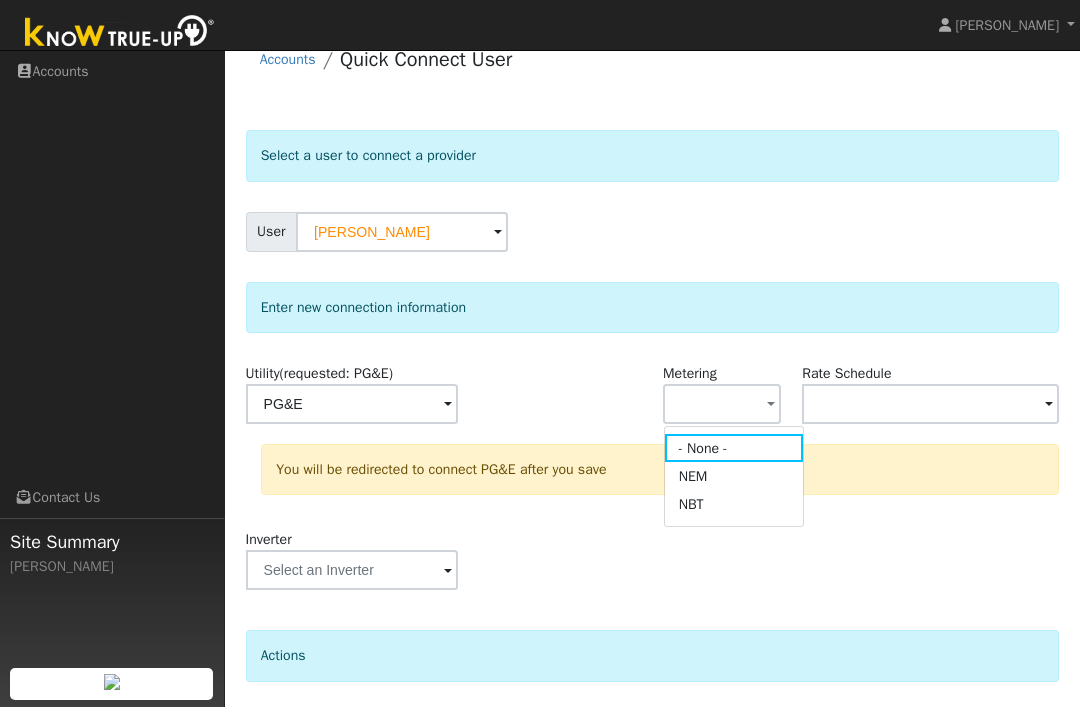 click on "NEM" at bounding box center [734, 476] 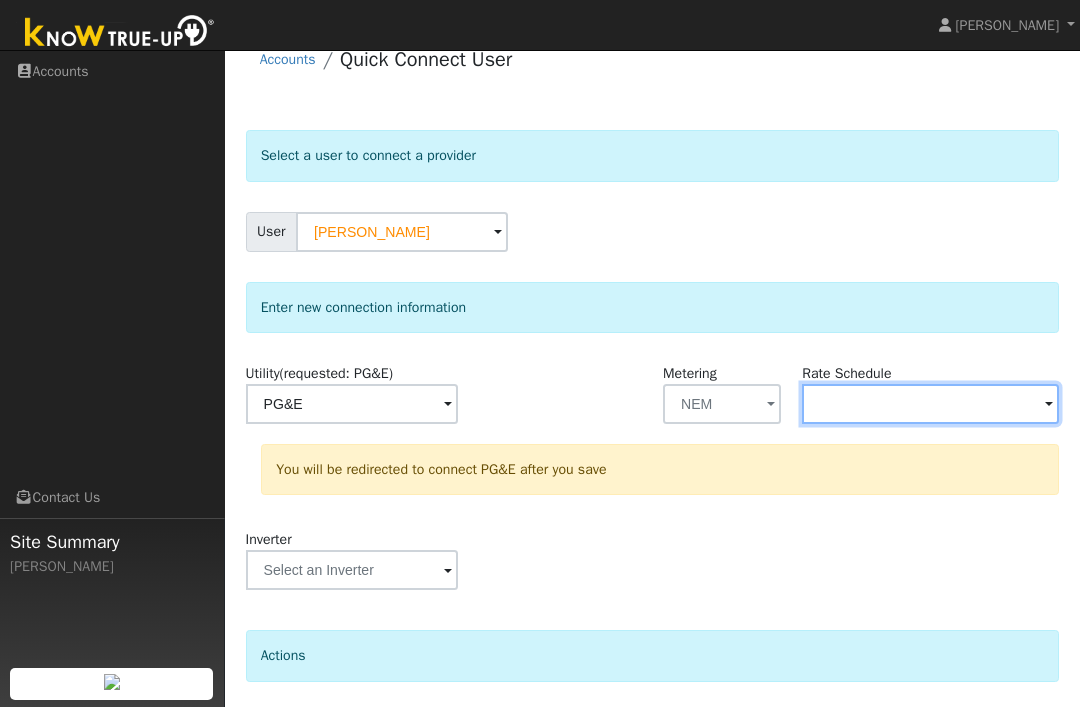 click at bounding box center (352, 404) 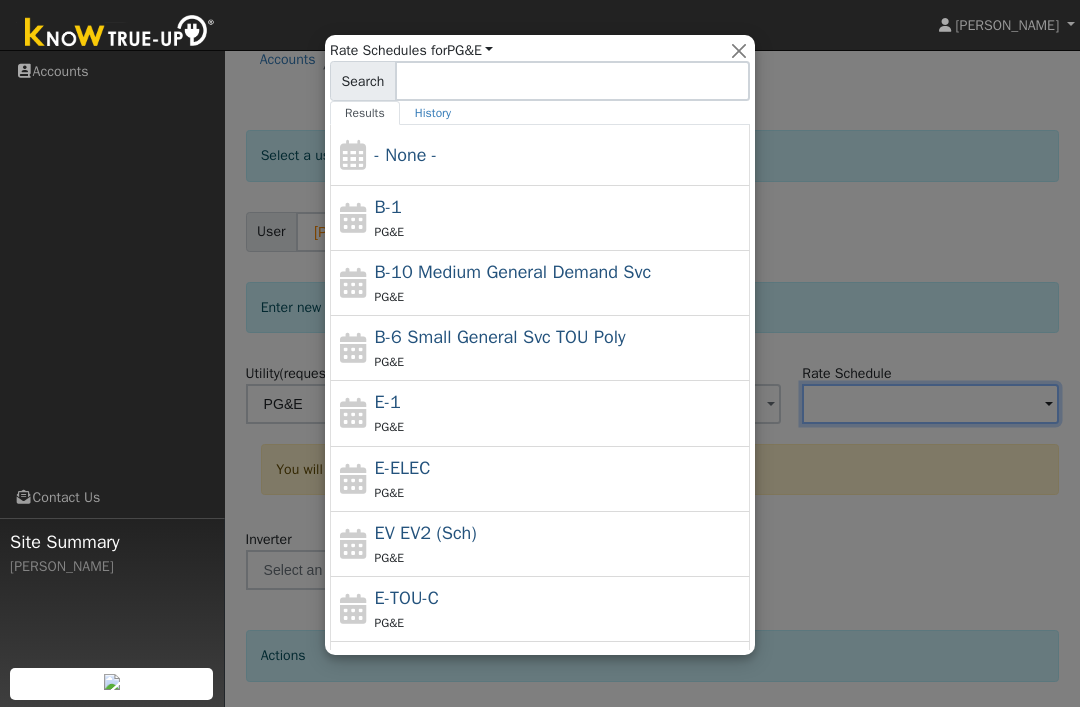 click on "- None -" at bounding box center (560, 155) 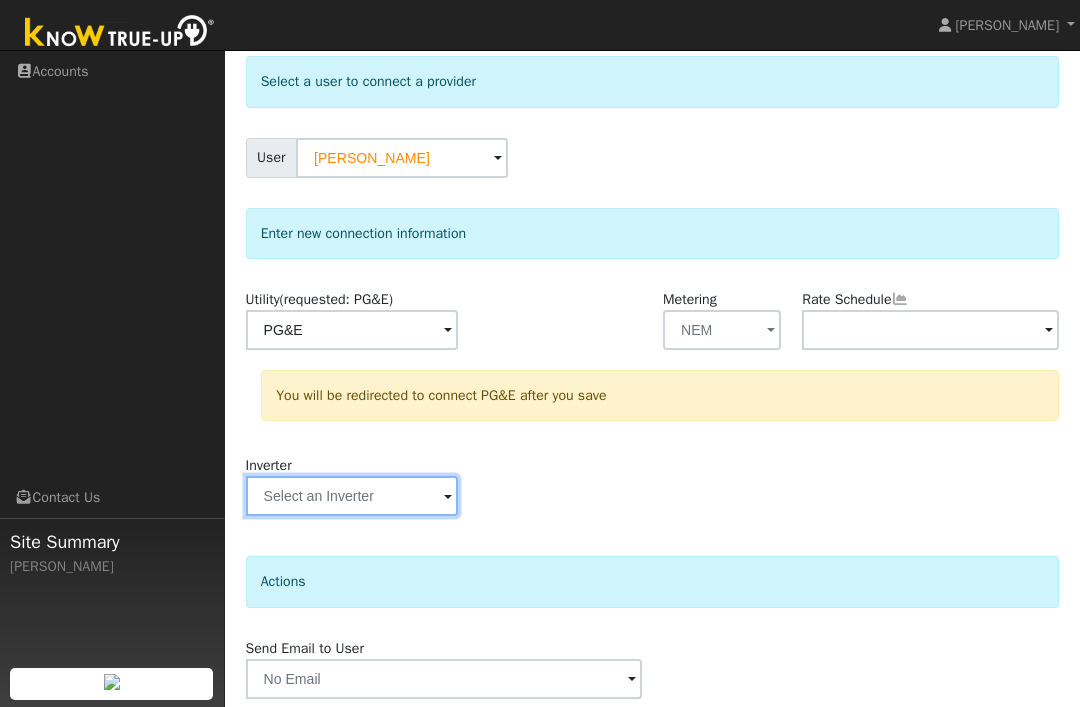 click at bounding box center (352, 330) 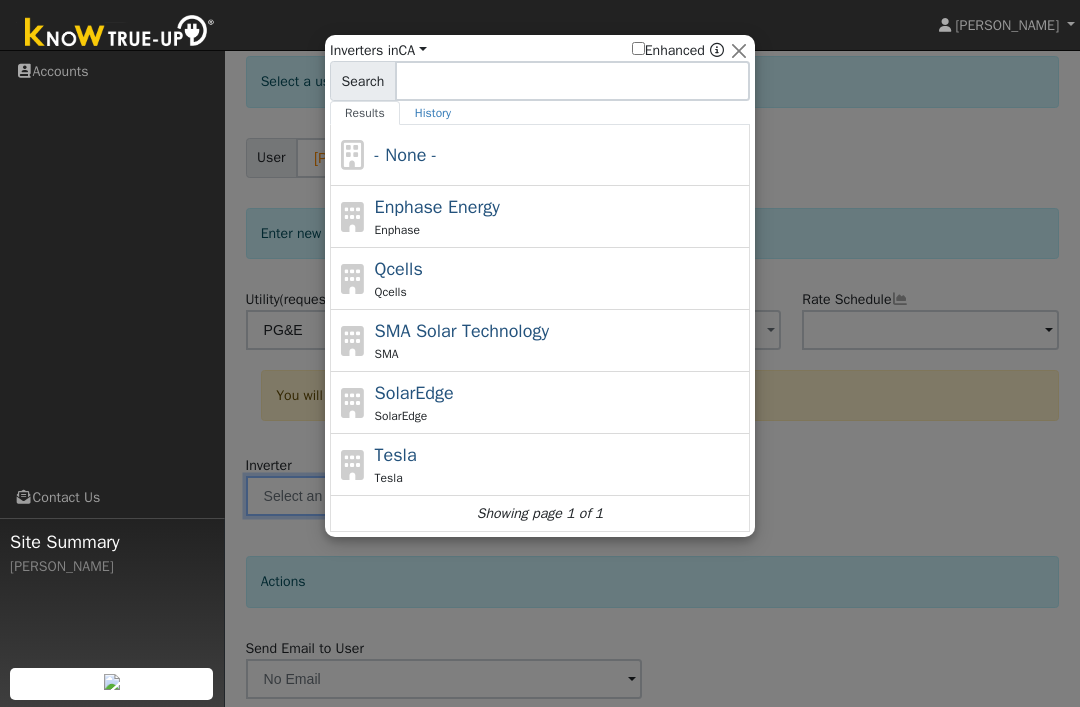 scroll, scrollTop: 99, scrollLeft: 0, axis: vertical 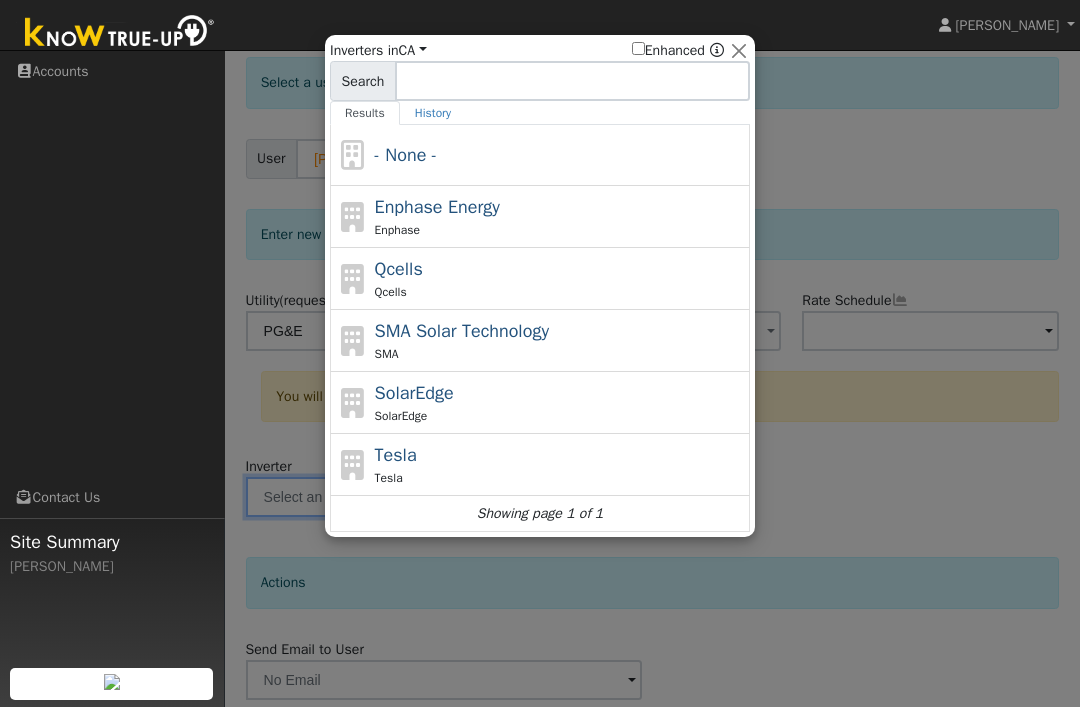 click on "- None -" at bounding box center (540, 155) 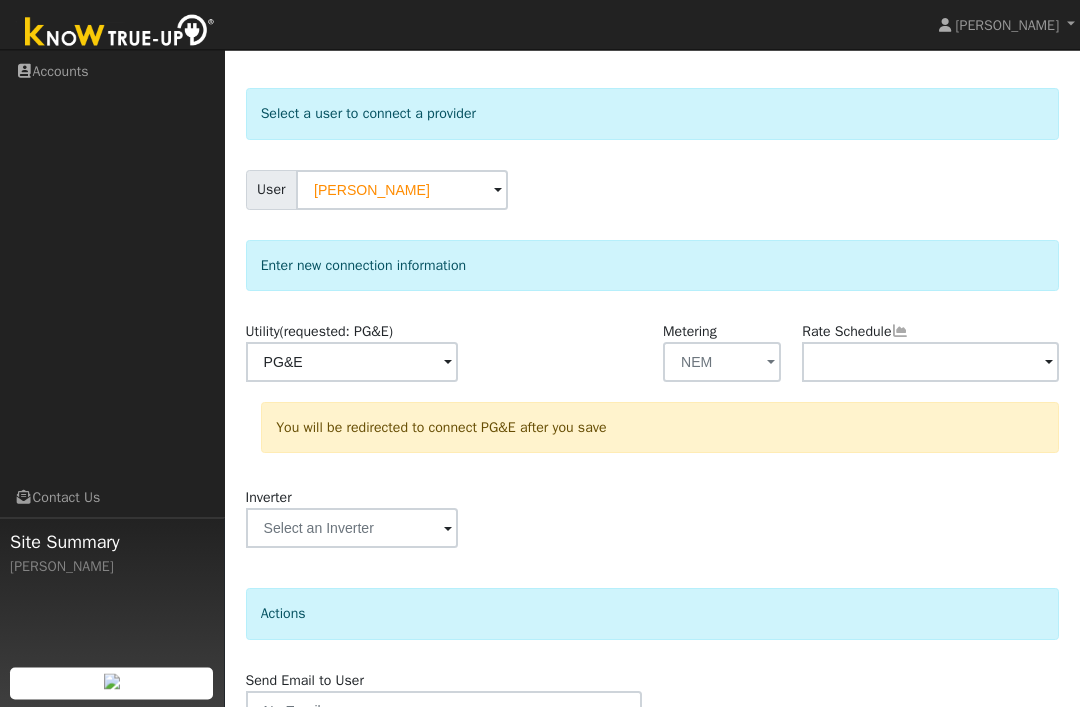 scroll, scrollTop: 76, scrollLeft: 0, axis: vertical 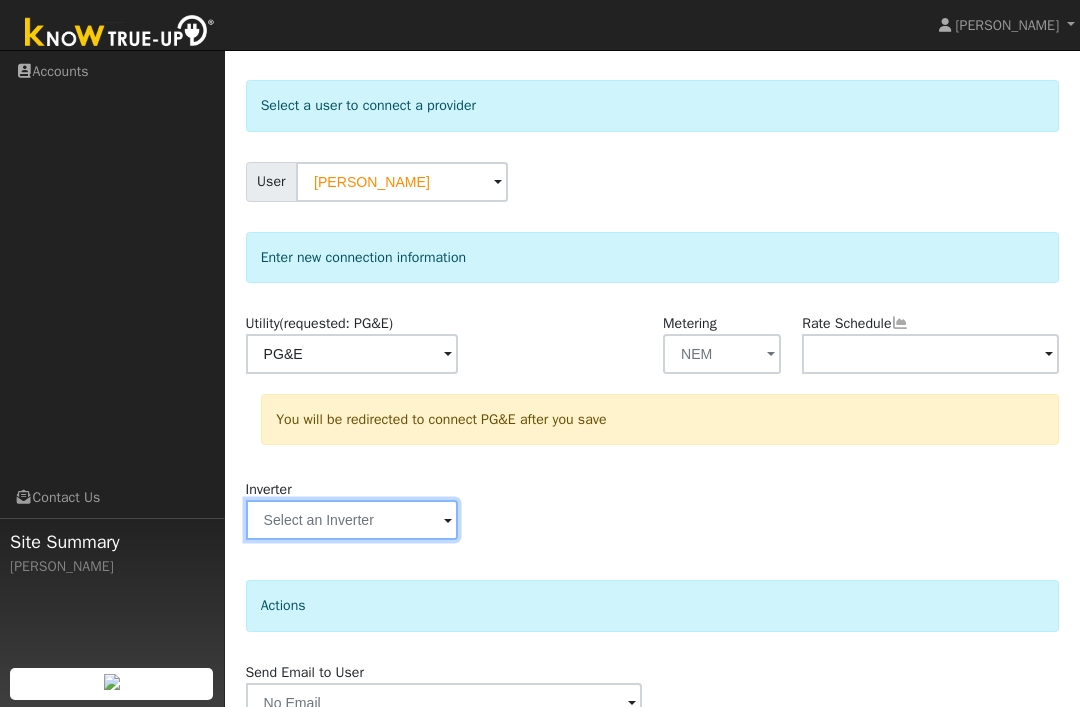 click at bounding box center [352, 354] 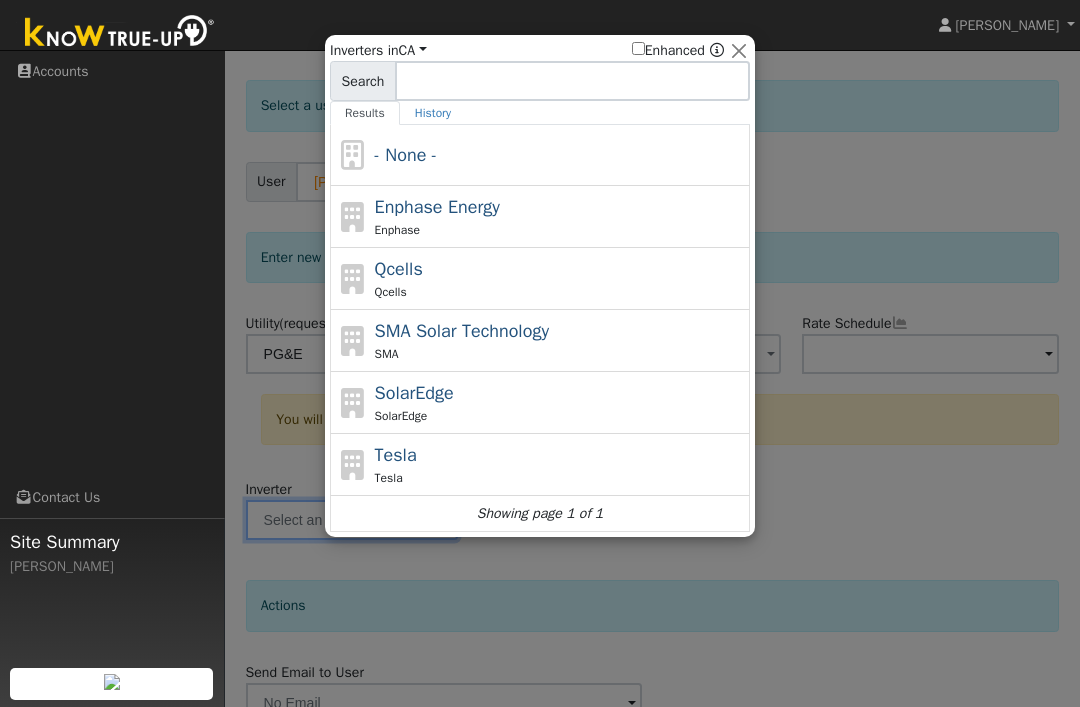 click on "- None -" at bounding box center [560, 155] 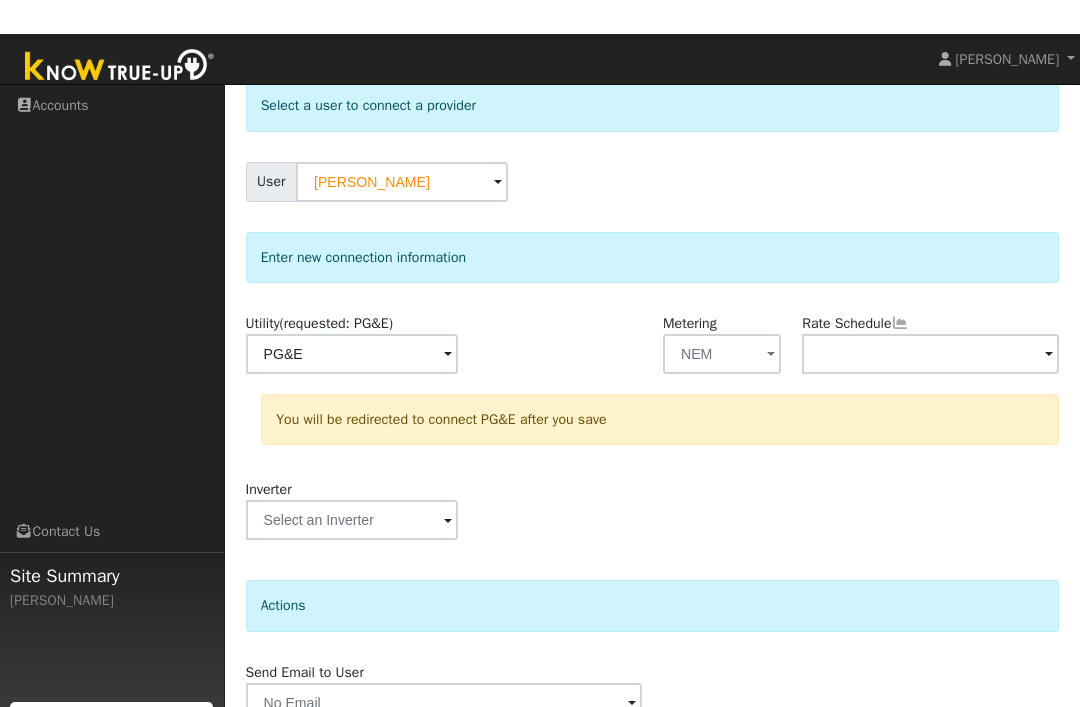 scroll, scrollTop: 110, scrollLeft: 0, axis: vertical 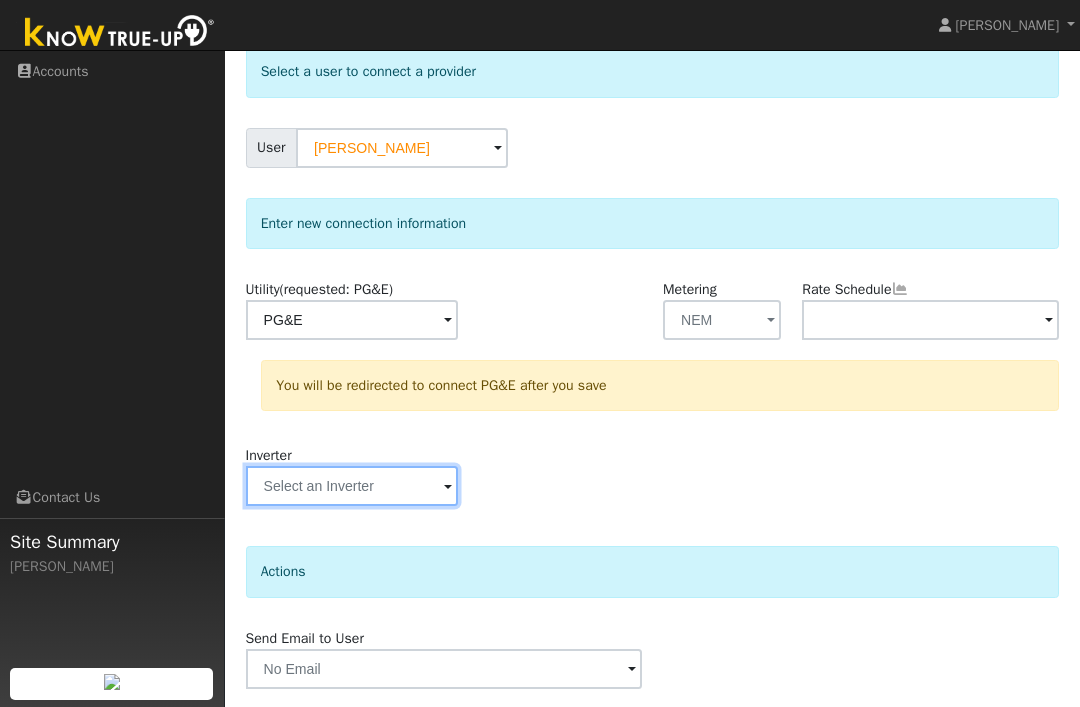 click at bounding box center [352, 320] 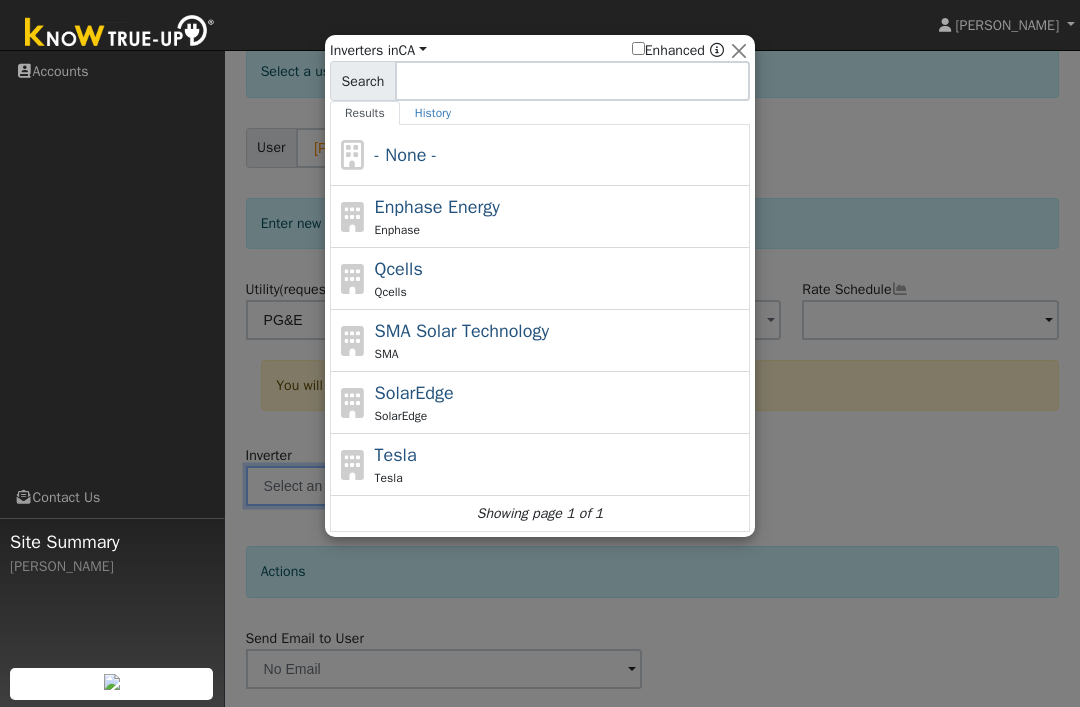 click on "- None -" at bounding box center [406, 155] 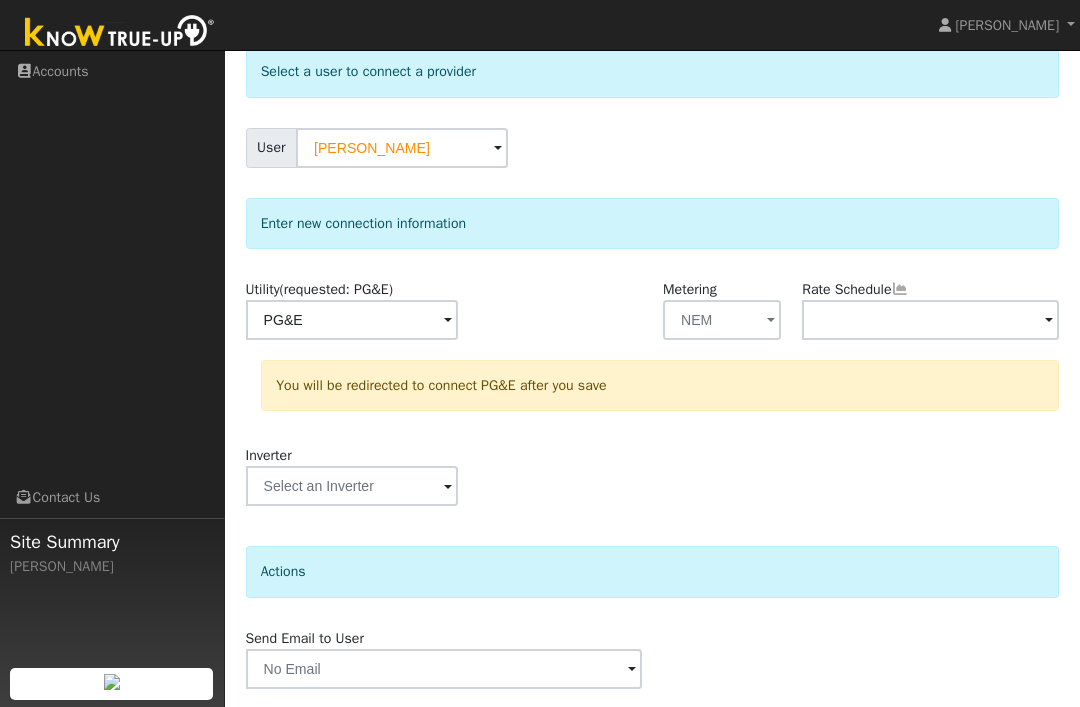 click on "Connect User" at bounding box center [1006, 726] 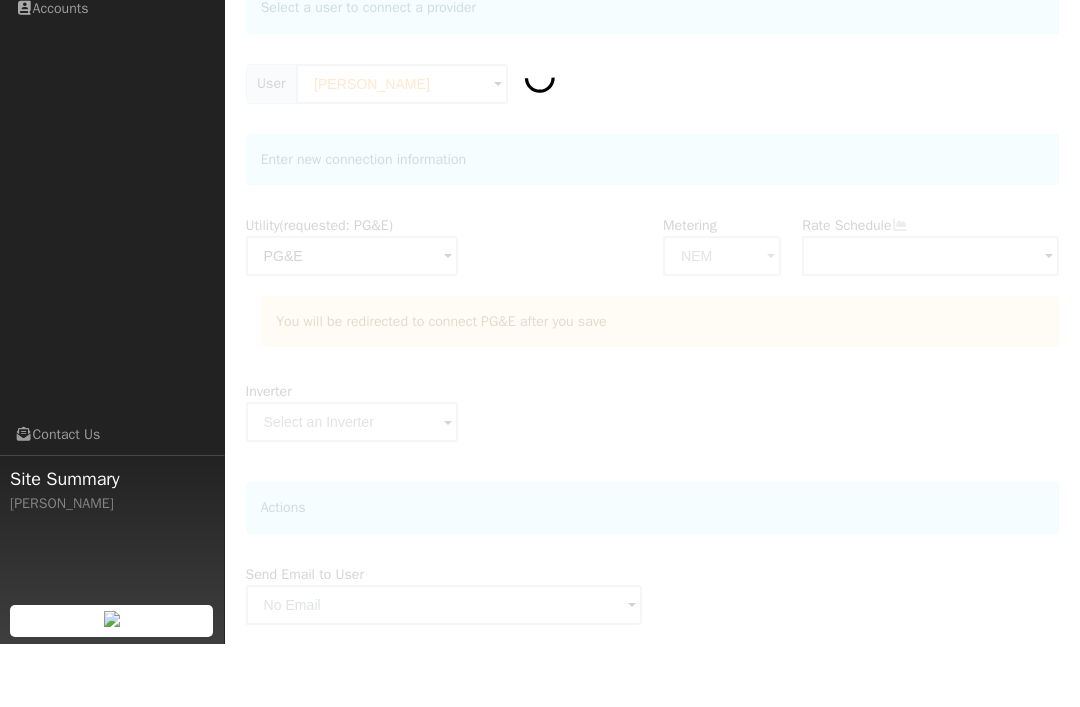 scroll, scrollTop: 174, scrollLeft: 0, axis: vertical 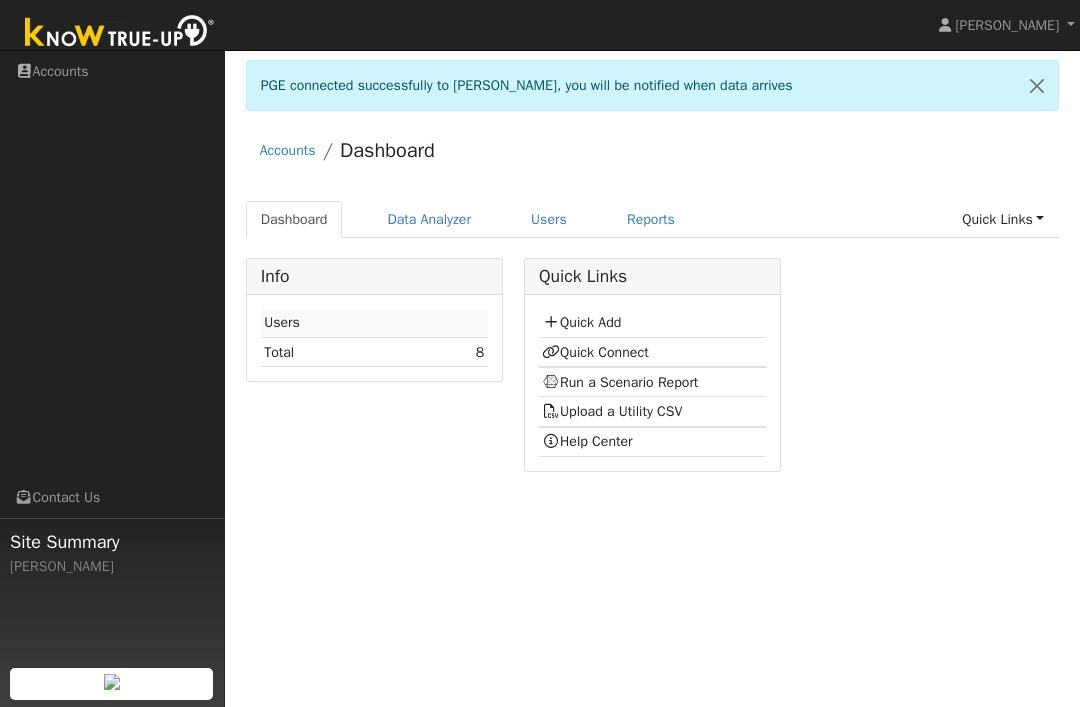 click on "Quick Links" at bounding box center [1003, 219] 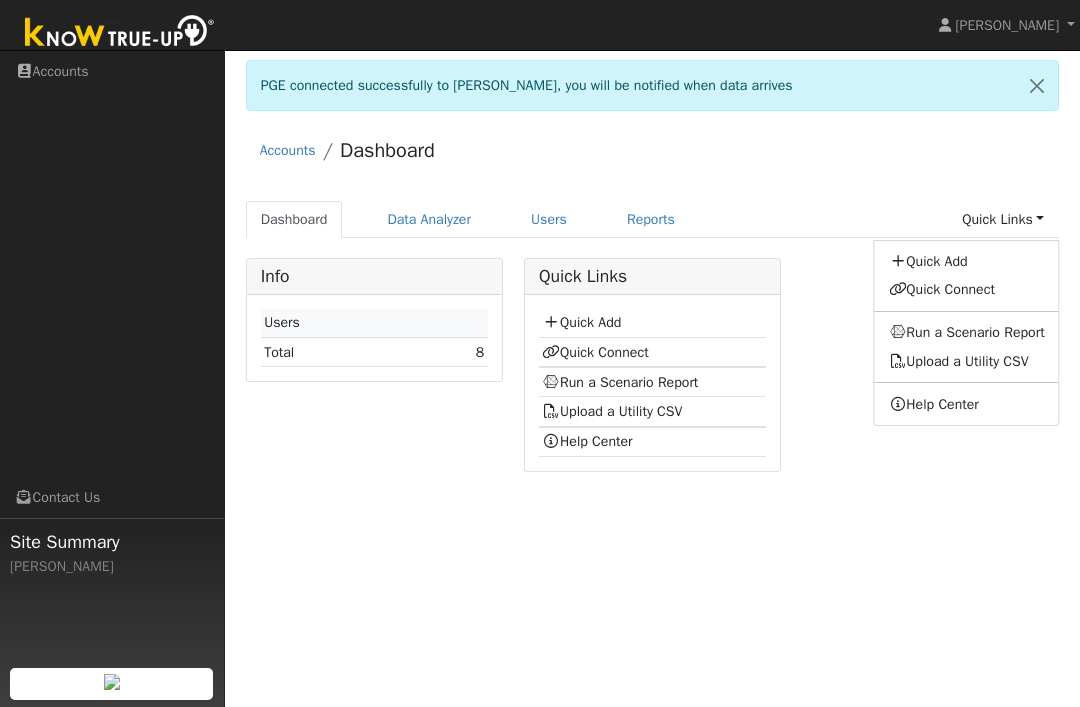 click on "Quick Links  Quick Add  Quick Connect  Run a Scenario Report  Upload a Utility CSV  Help Center" at bounding box center (652, 372) 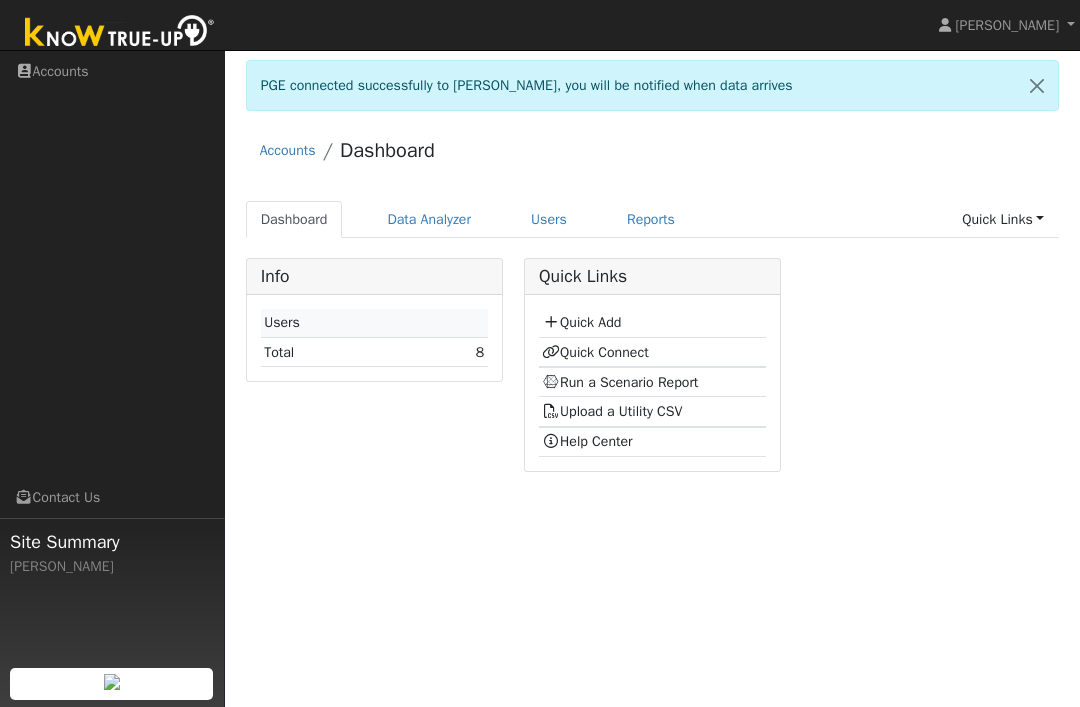 click on "Run a Scenario Report" at bounding box center [620, 382] 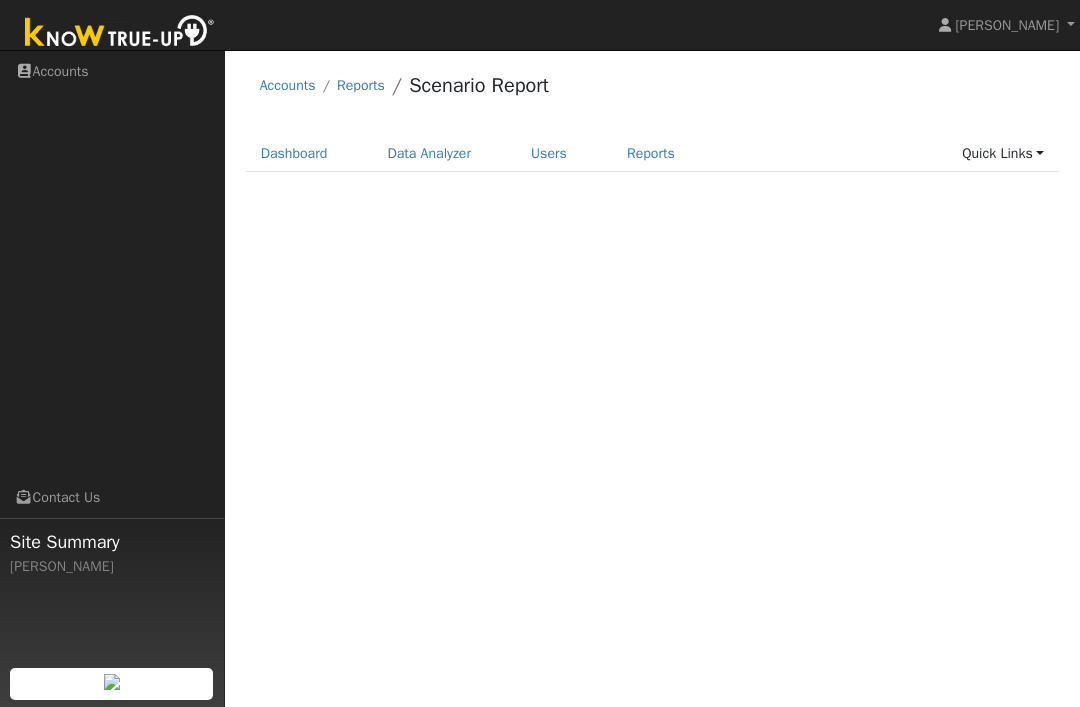 scroll, scrollTop: 0, scrollLeft: 0, axis: both 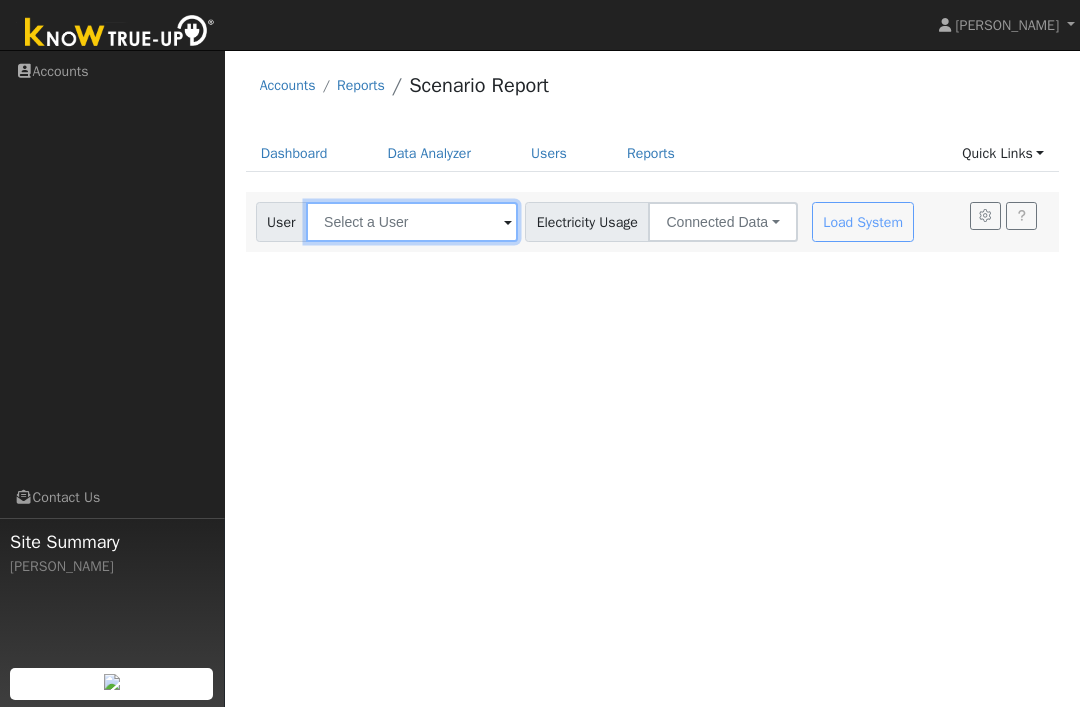 click at bounding box center (412, 222) 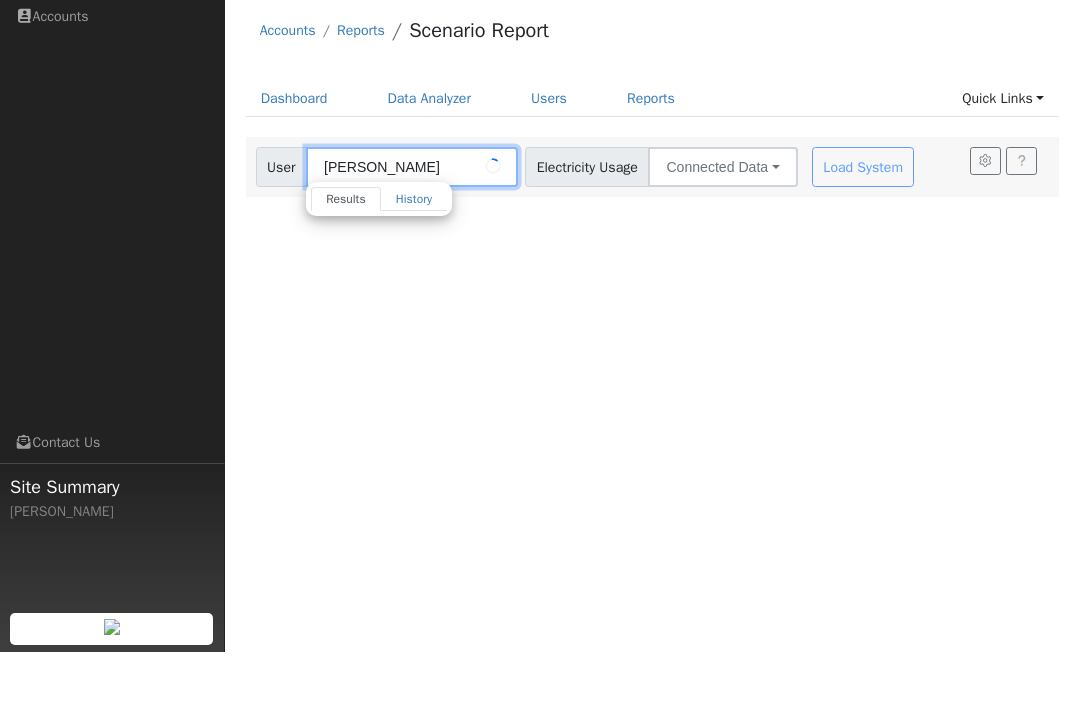 type on "[PERSON_NAME]" 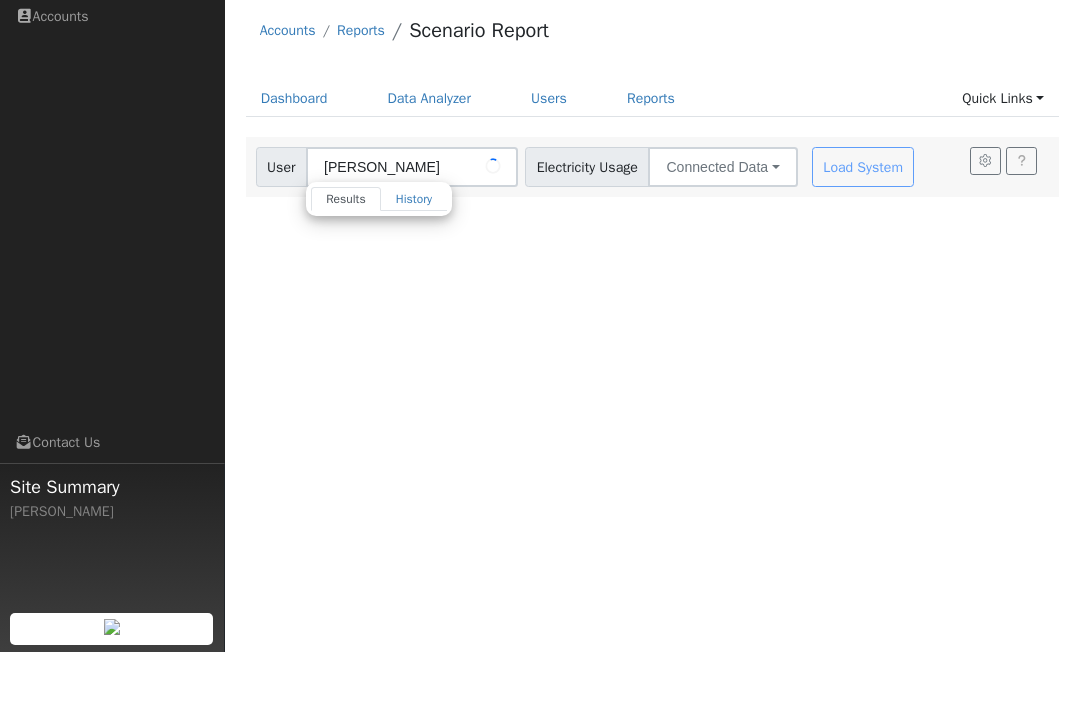 click on "User Profile First name Last name Email Email Notifications No Emails No Emails Weekly Emails Monthly Emails Cancel Save
Terms Of Service
Close
Accounts
Reports
Scenario Report
Dashboard
Data Analyzer
Users
Reports
Quick Links  Quick Add" at bounding box center [652, 378] 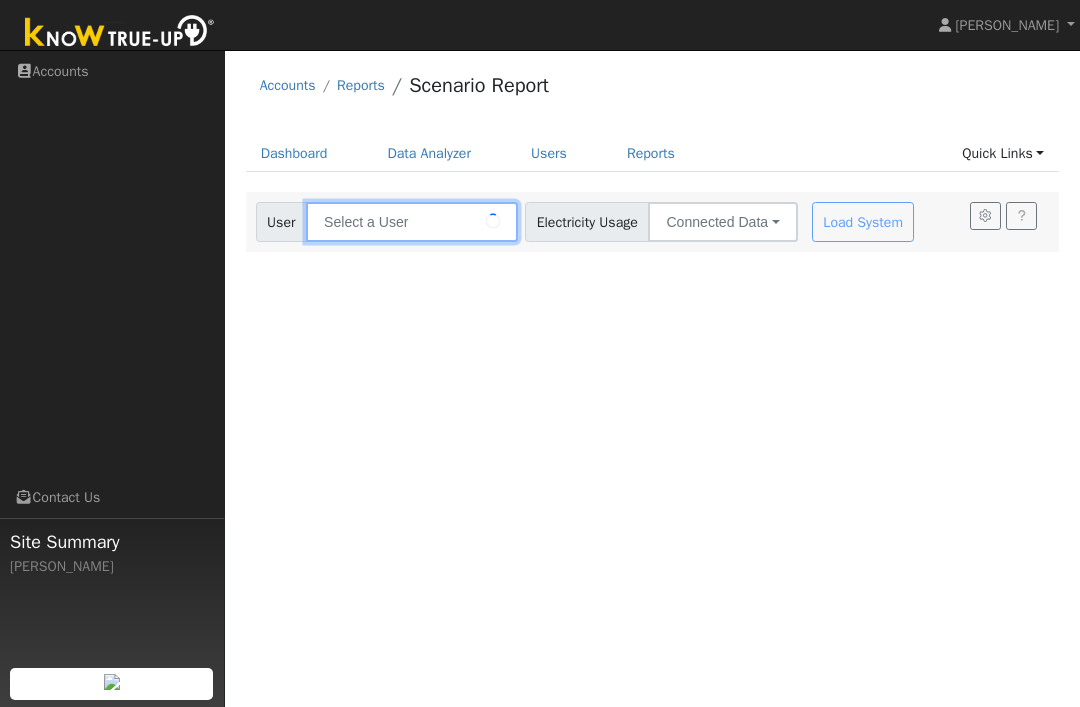 click at bounding box center (412, 222) 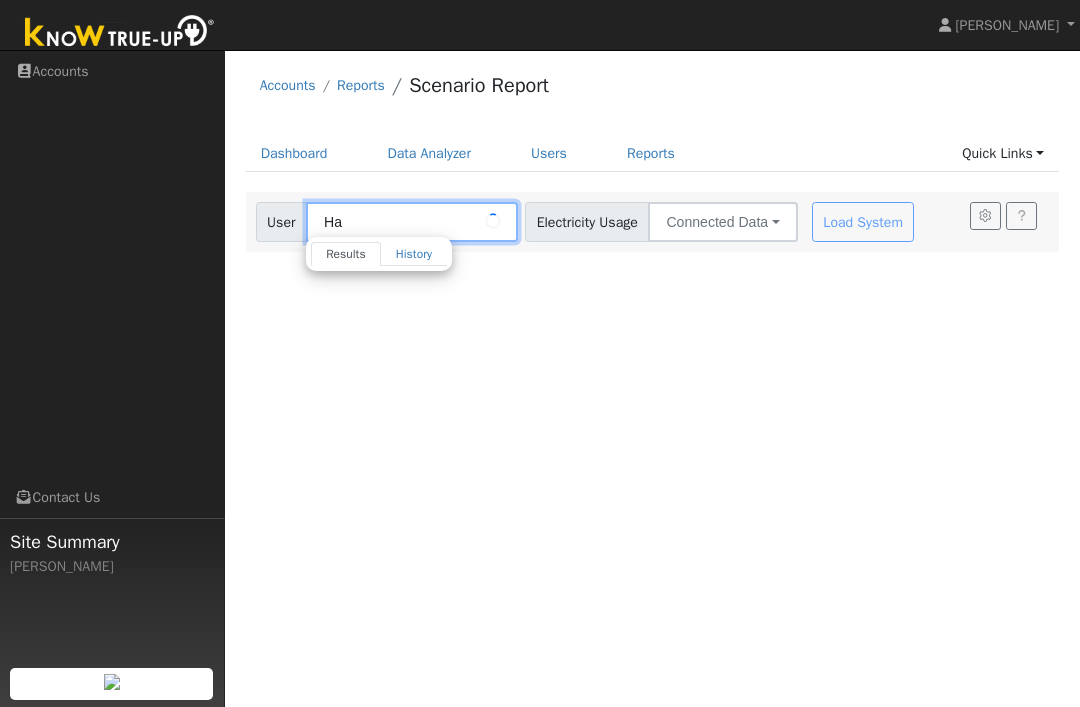 type on "H" 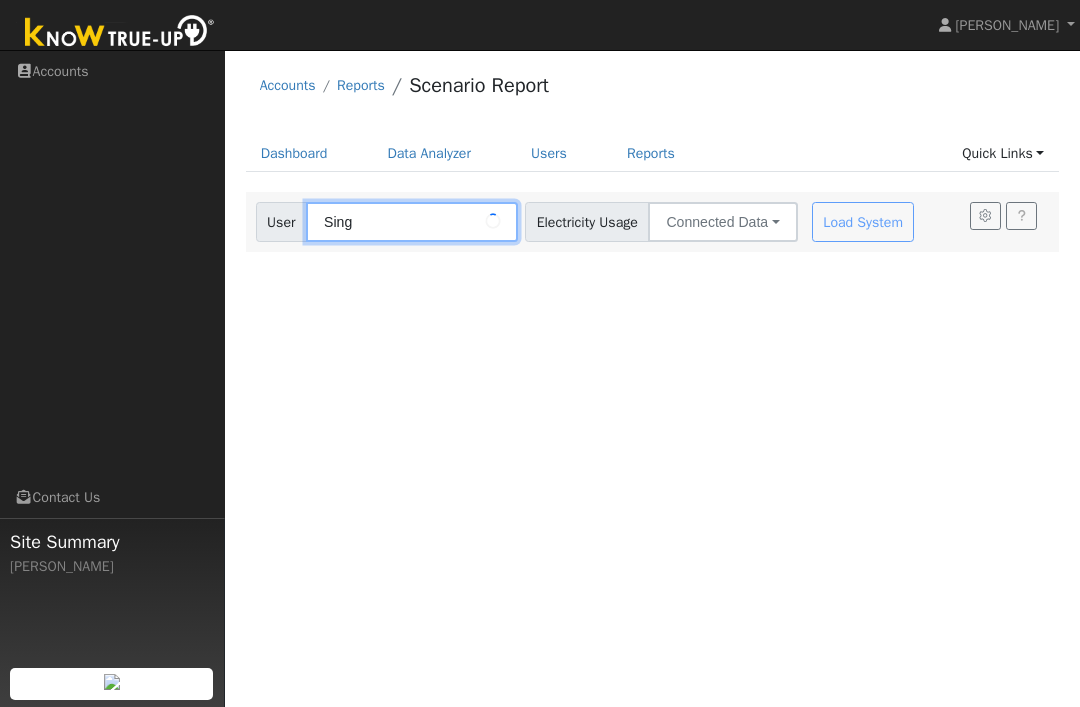 type on "[PERSON_NAME]" 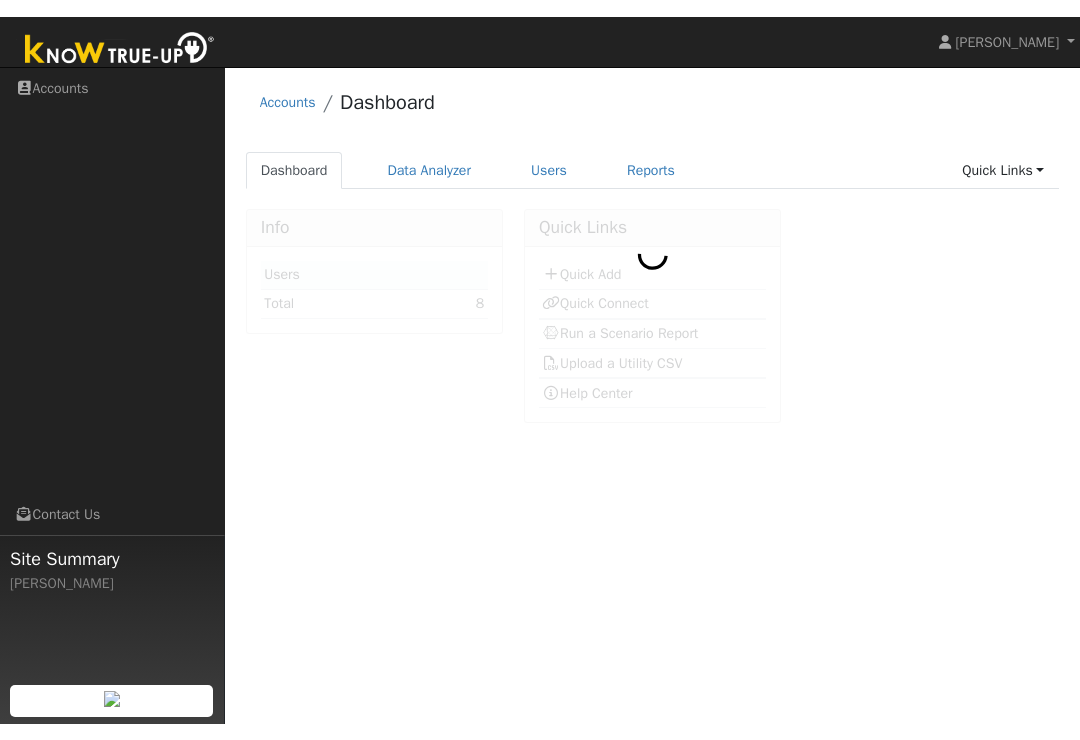 scroll, scrollTop: 0, scrollLeft: 0, axis: both 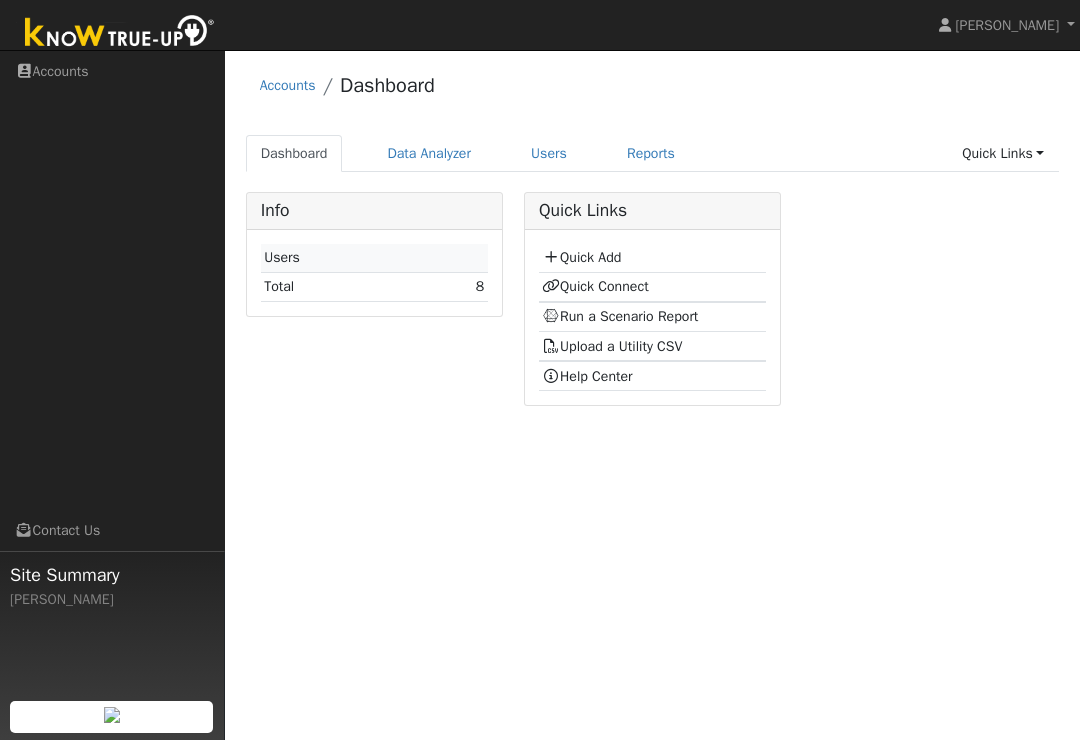 click on "Quick Connect" at bounding box center [595, 286] 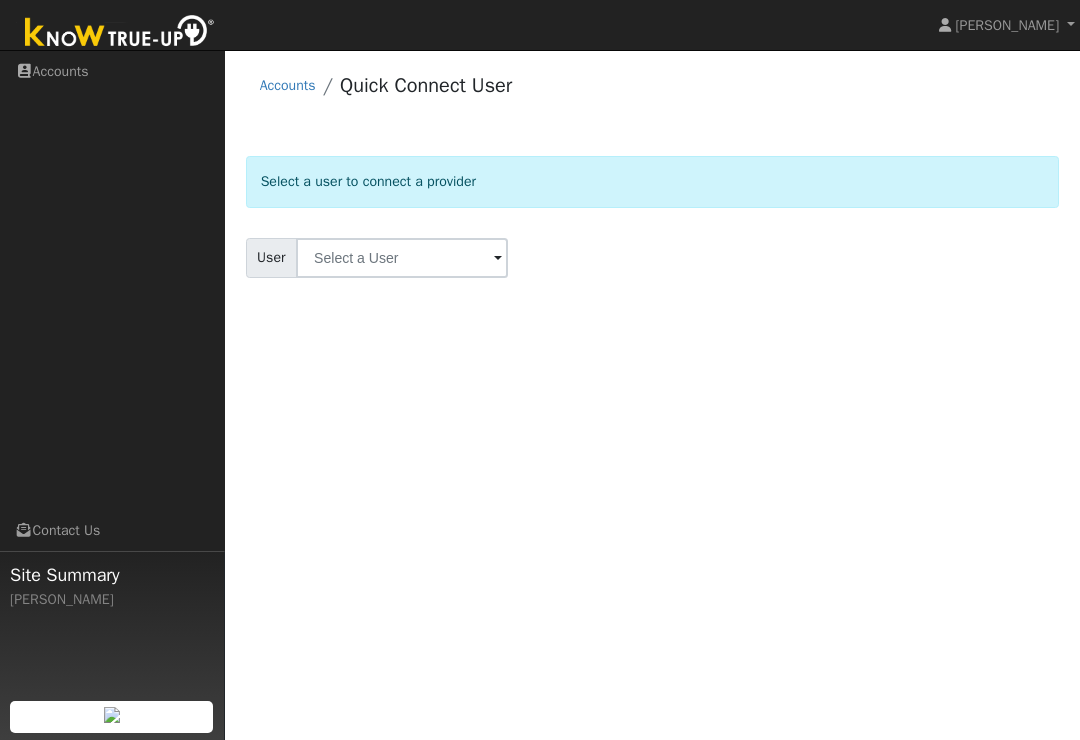 scroll, scrollTop: 0, scrollLeft: 0, axis: both 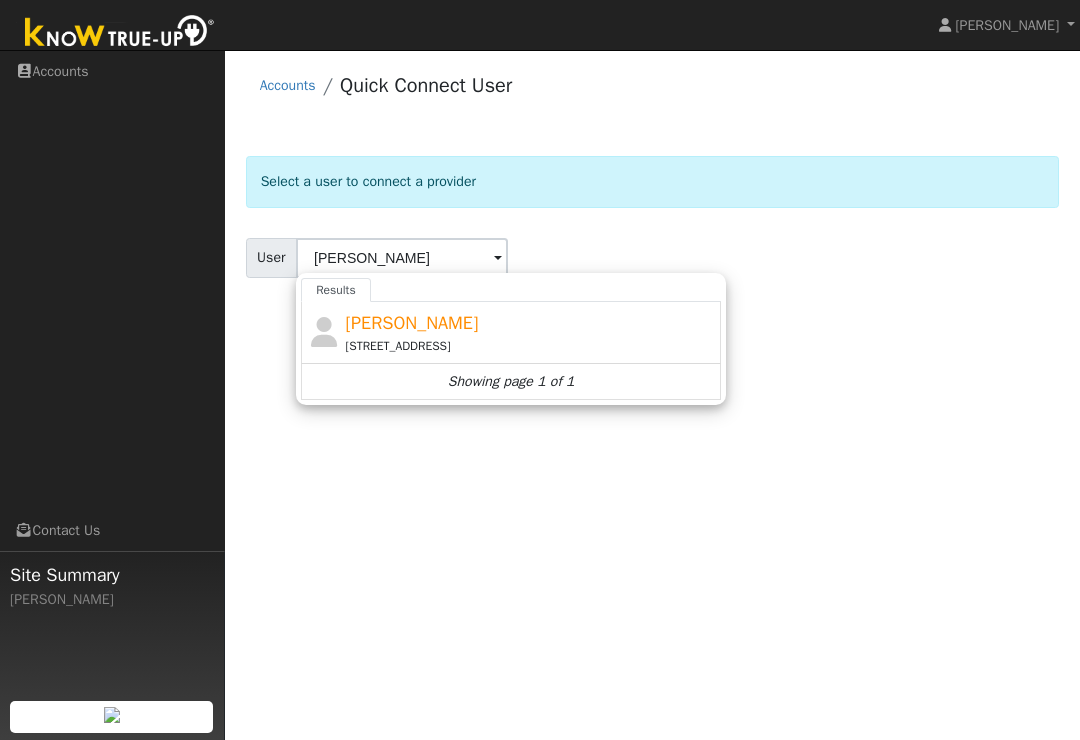 click at bounding box center (324, 332) 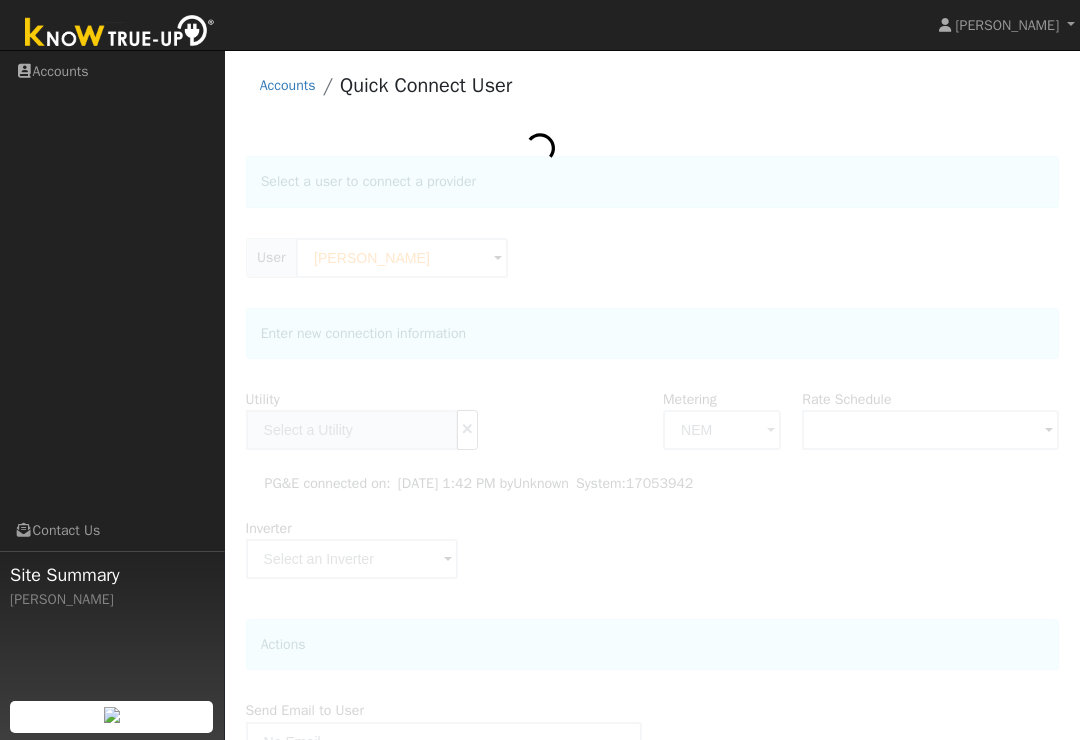 type on "PG&E" 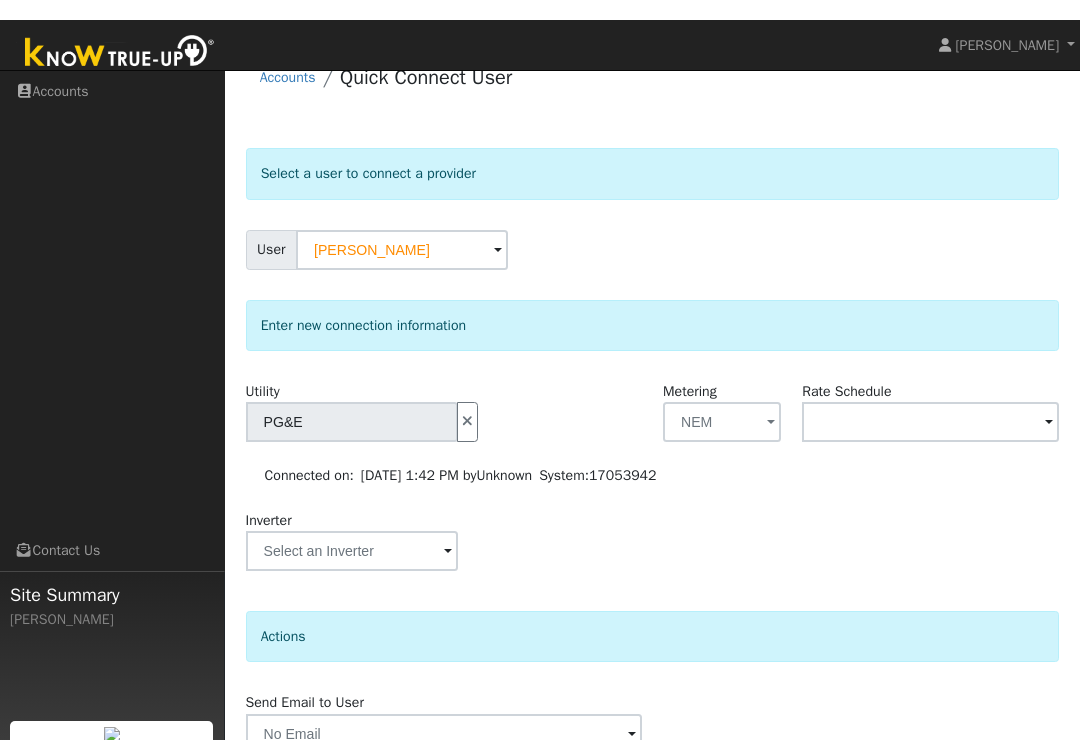 scroll, scrollTop: 0, scrollLeft: 0, axis: both 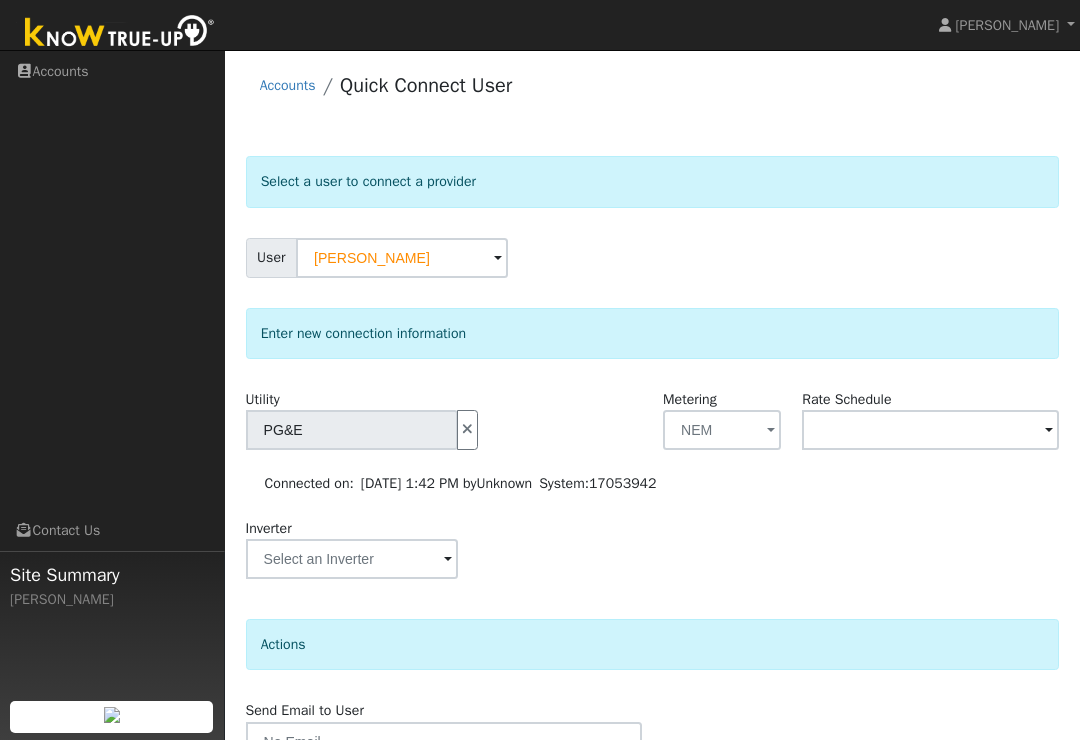 click on "NEM" at bounding box center [722, 430] 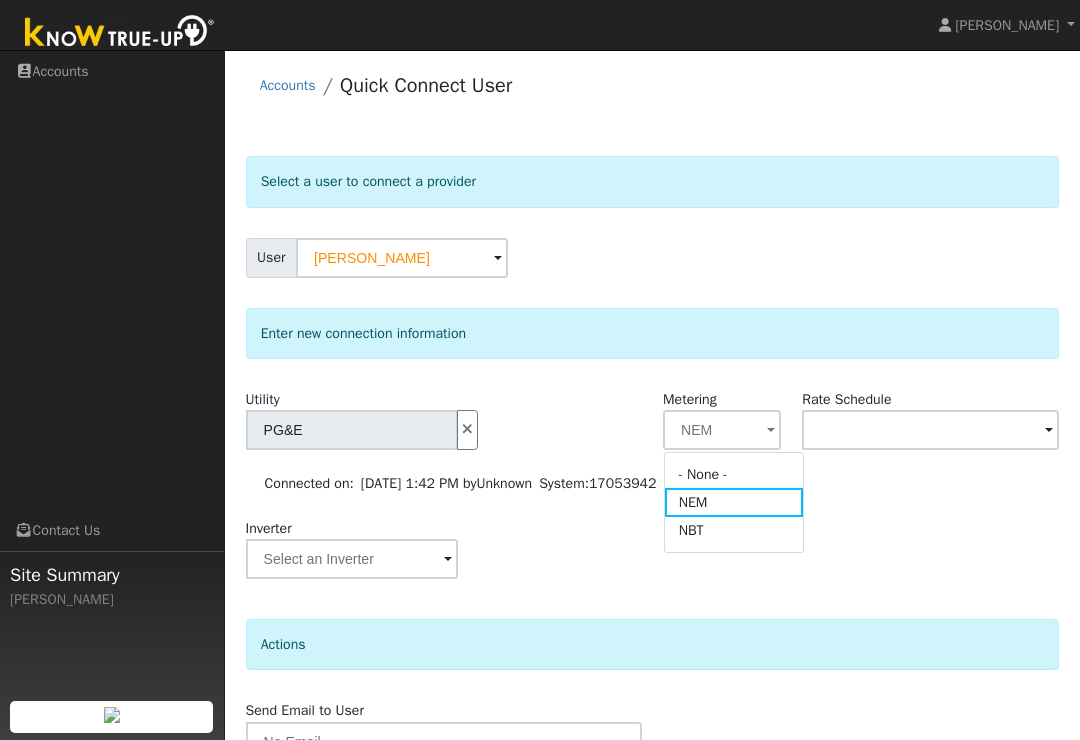 click on "- None -" at bounding box center [734, 474] 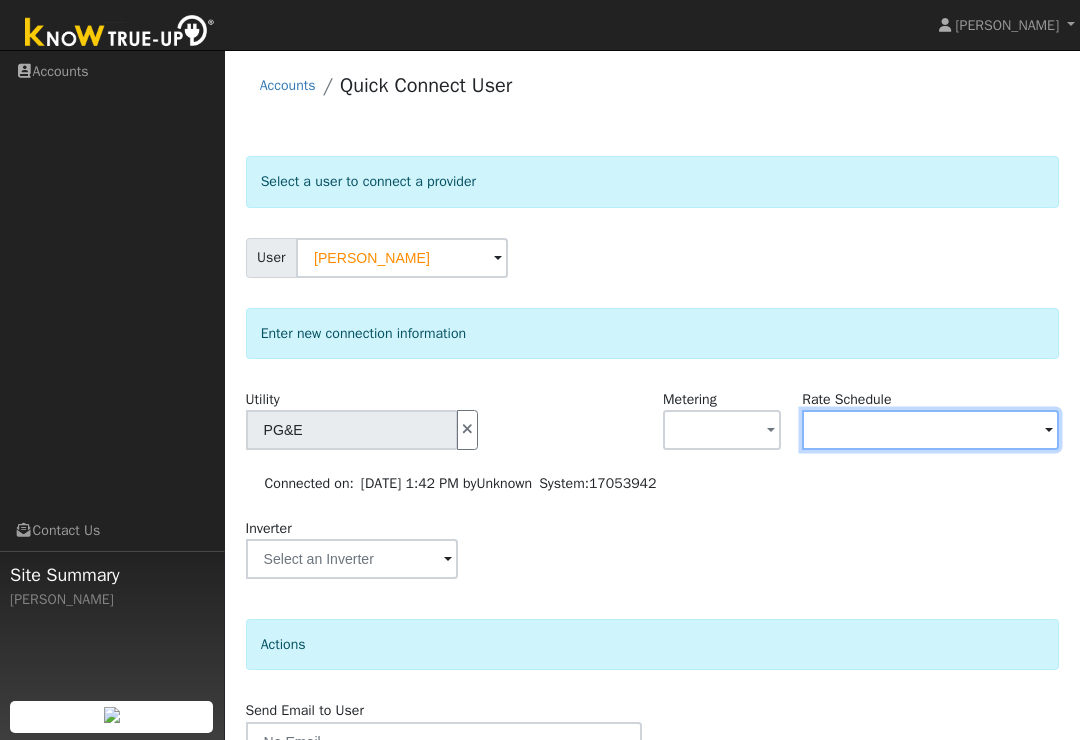 click at bounding box center [352, 430] 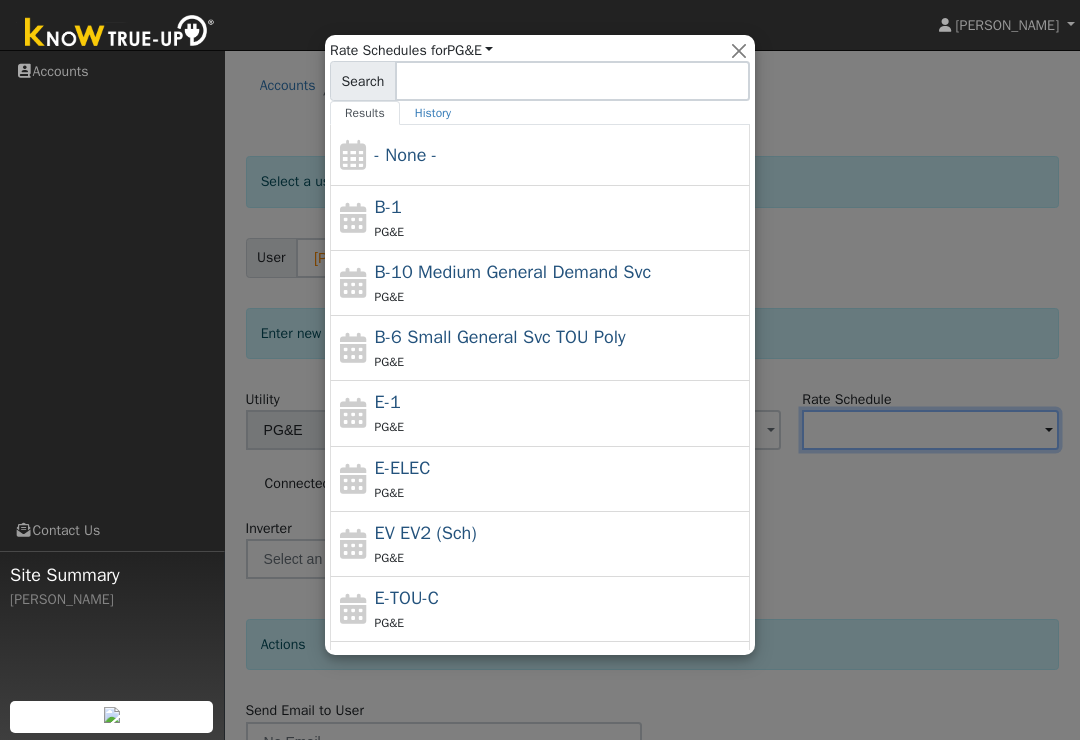 click on "- None -" at bounding box center (540, 155) 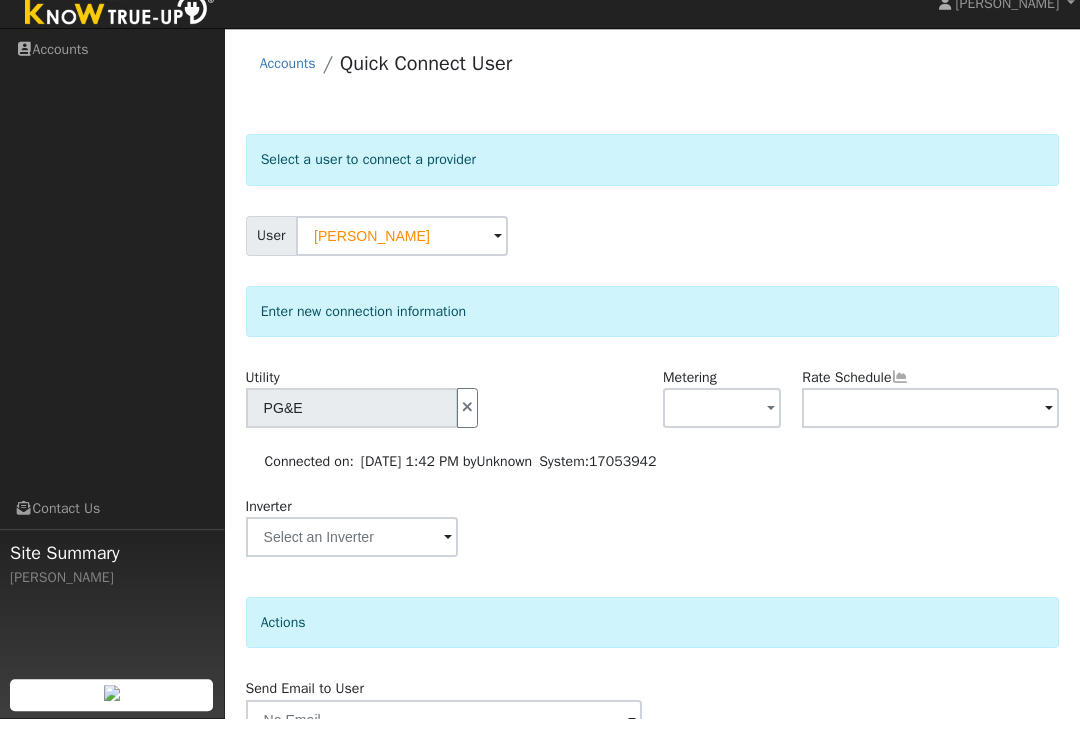 scroll, scrollTop: 73, scrollLeft: 0, axis: vertical 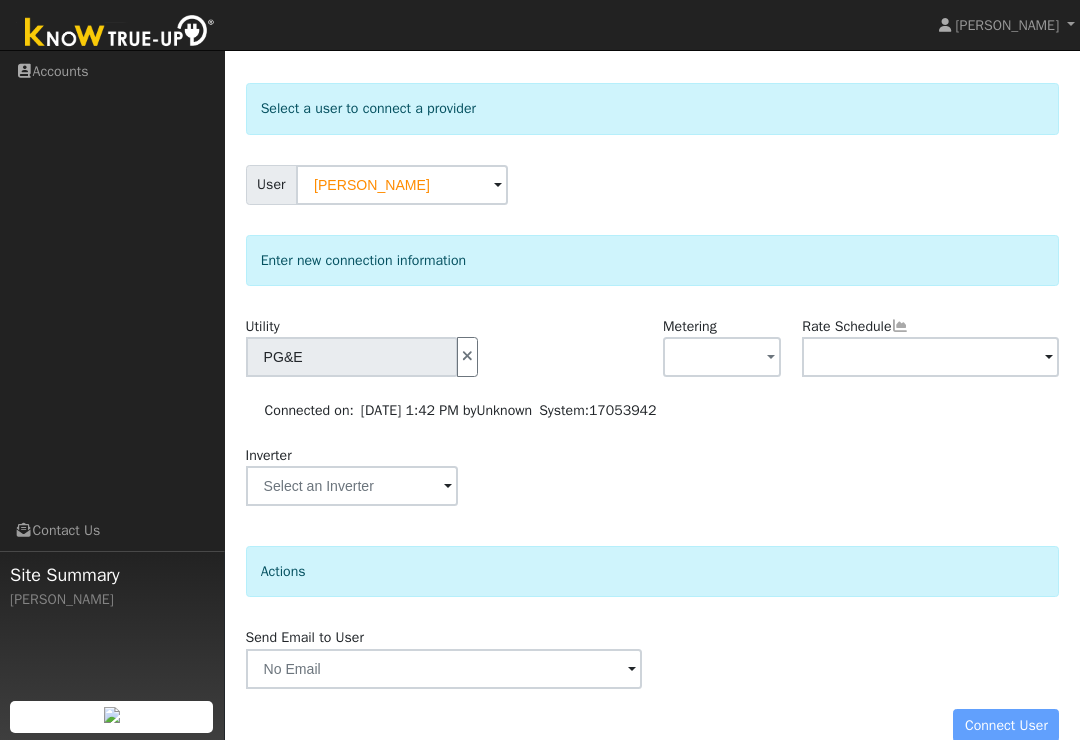 click on "Connect User" at bounding box center (652, 726) 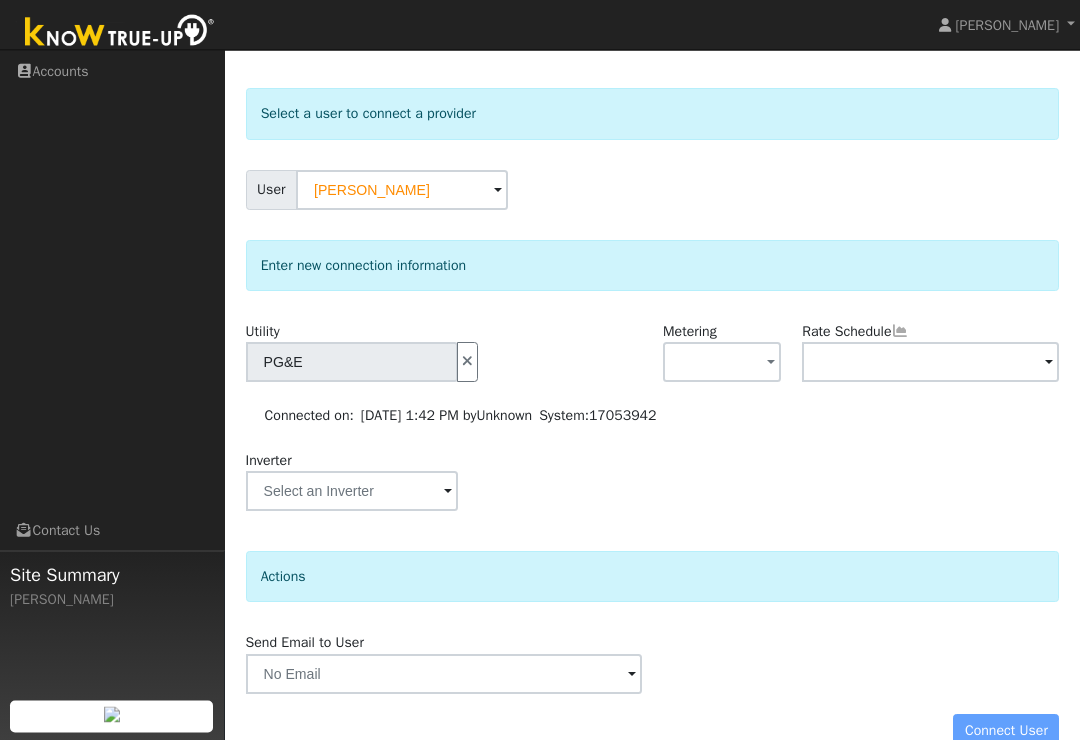scroll, scrollTop: 57, scrollLeft: 0, axis: vertical 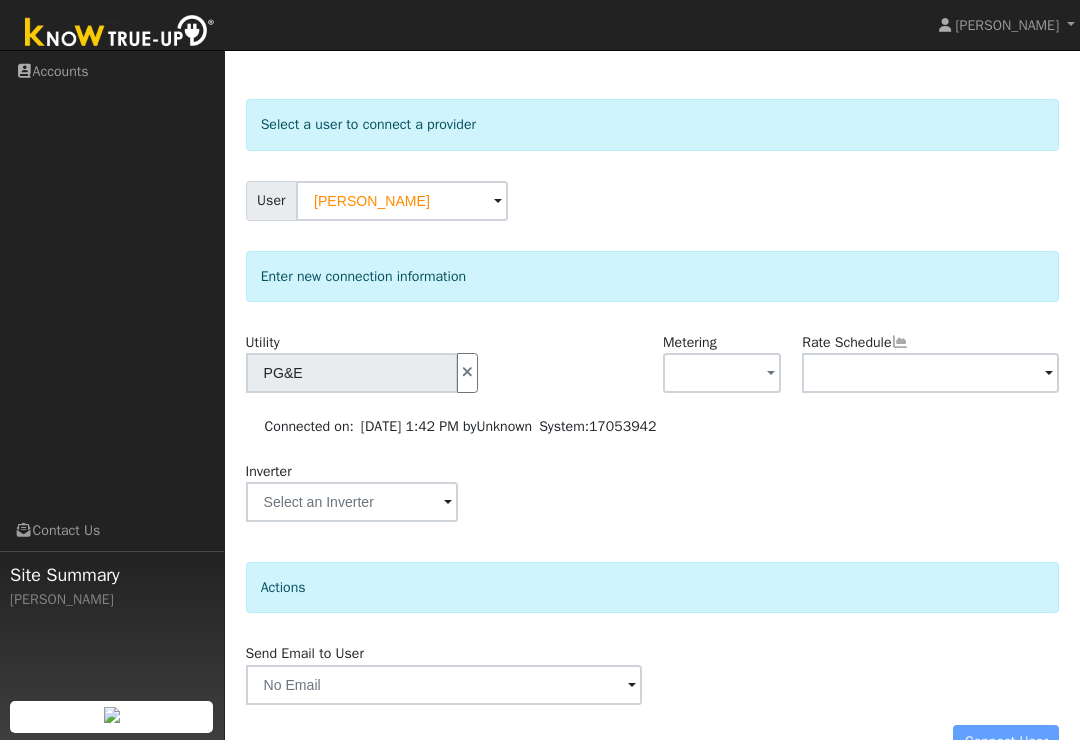 click on "Send Email to User Delete Email Template Are you sure you want to delete ? Cancel Delete" at bounding box center (652, 673) 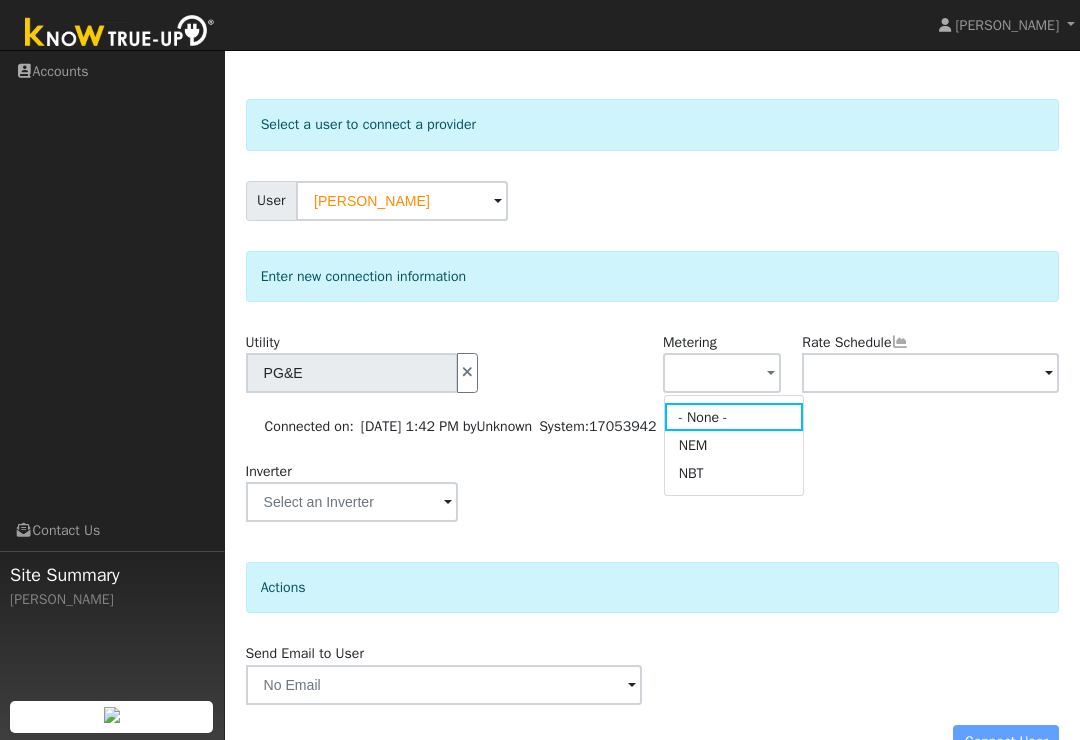 click on "NEM" at bounding box center (734, 445) 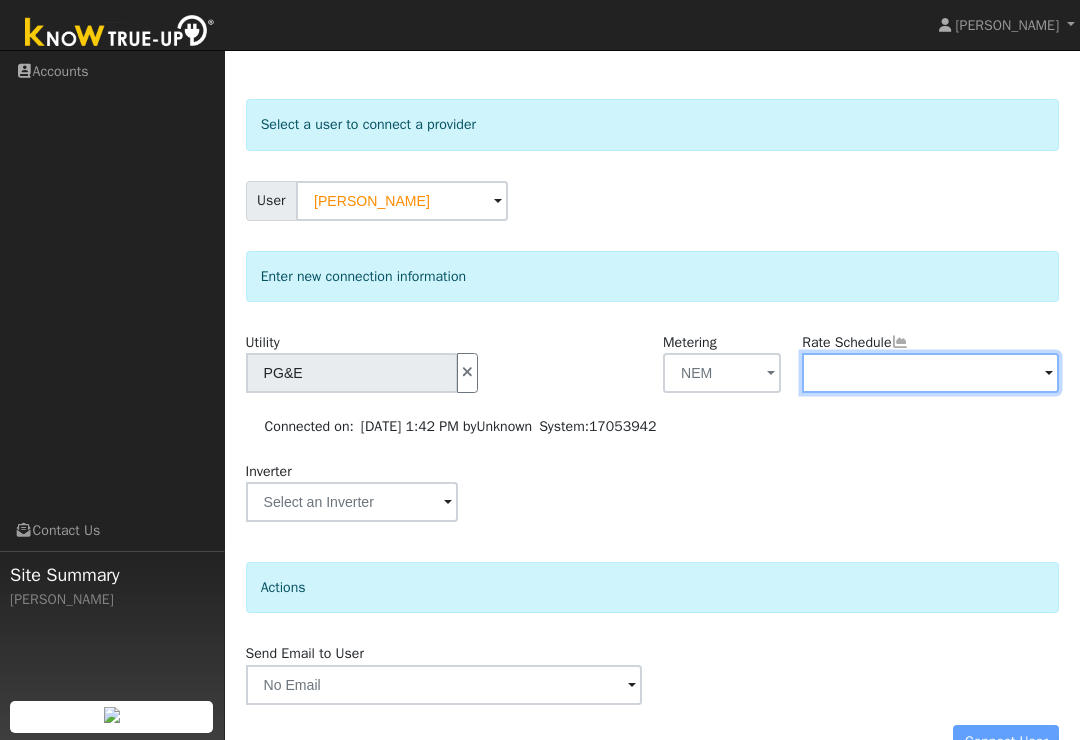 click at bounding box center [352, 373] 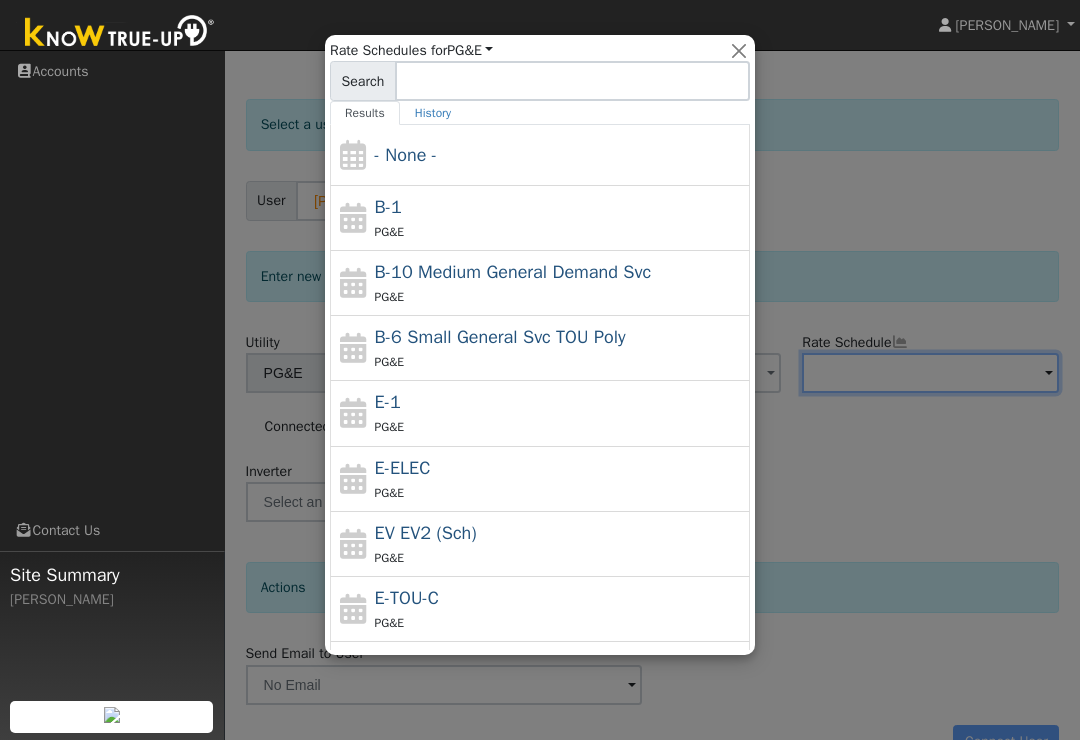click on "PG&E" at bounding box center [560, 231] 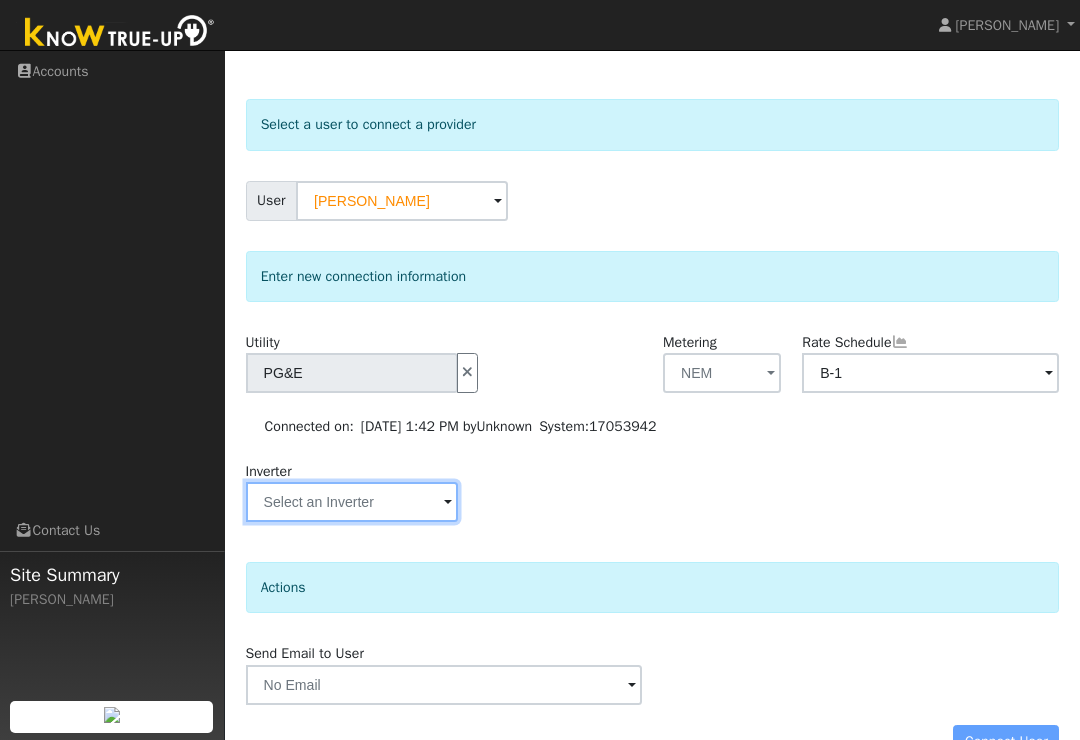 click at bounding box center (352, 373) 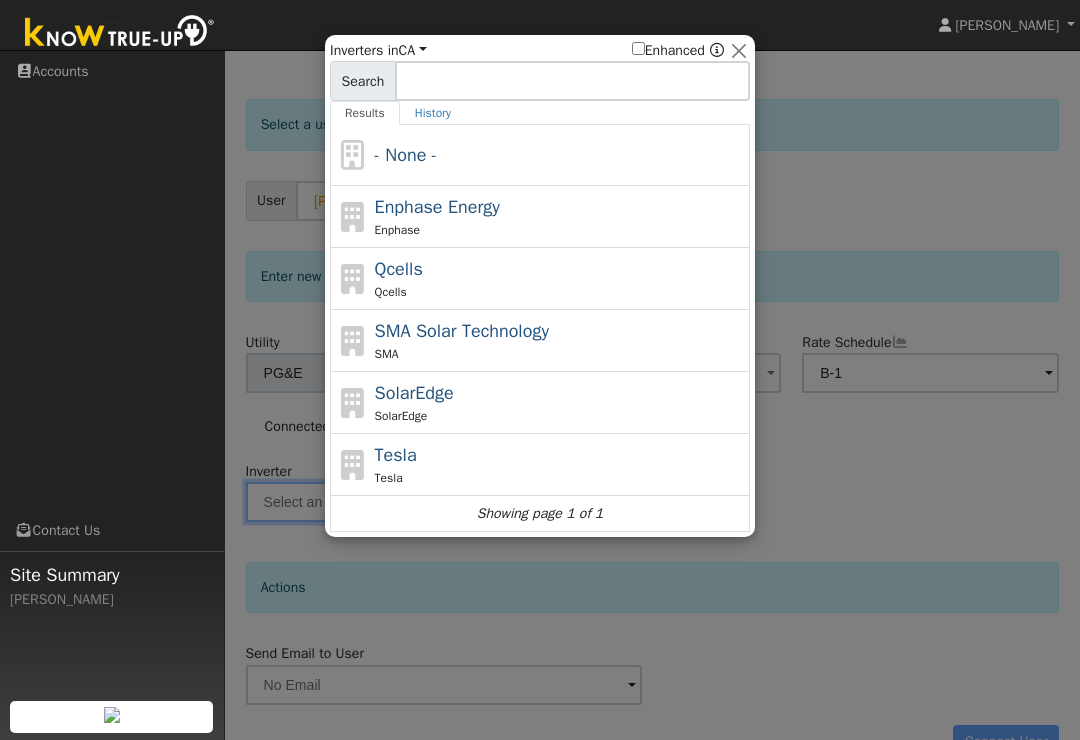 click on "- None -" at bounding box center [406, 155] 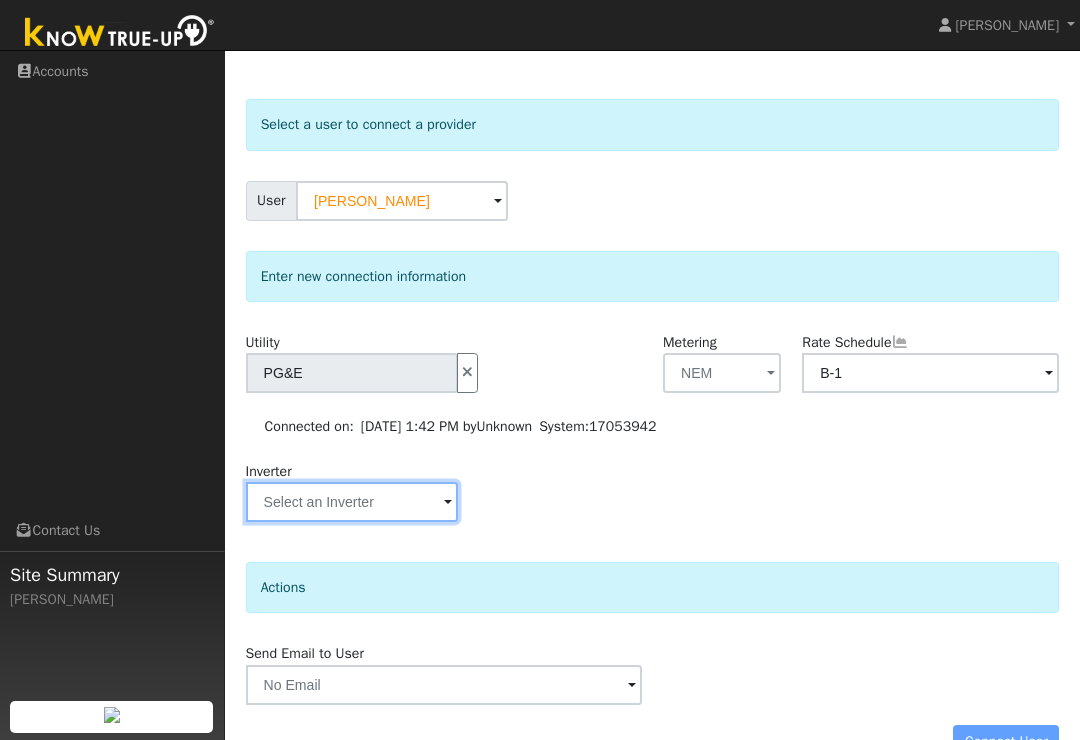 click at bounding box center (352, 373) 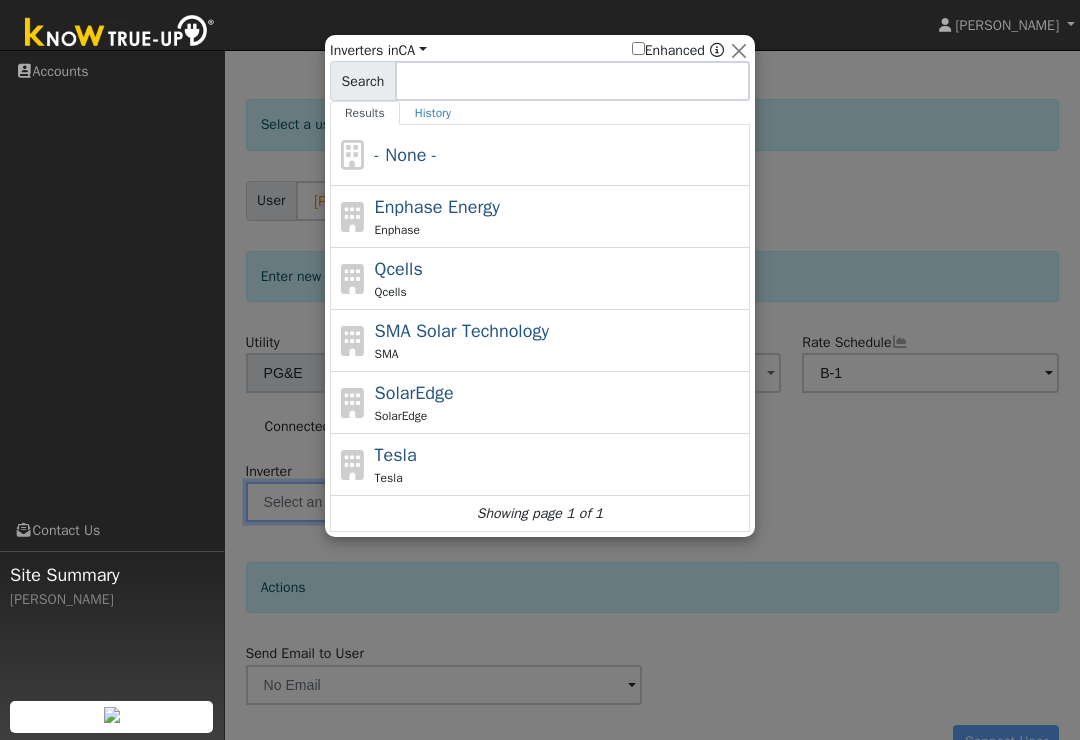 click on "Enphase Energy" at bounding box center [437, 207] 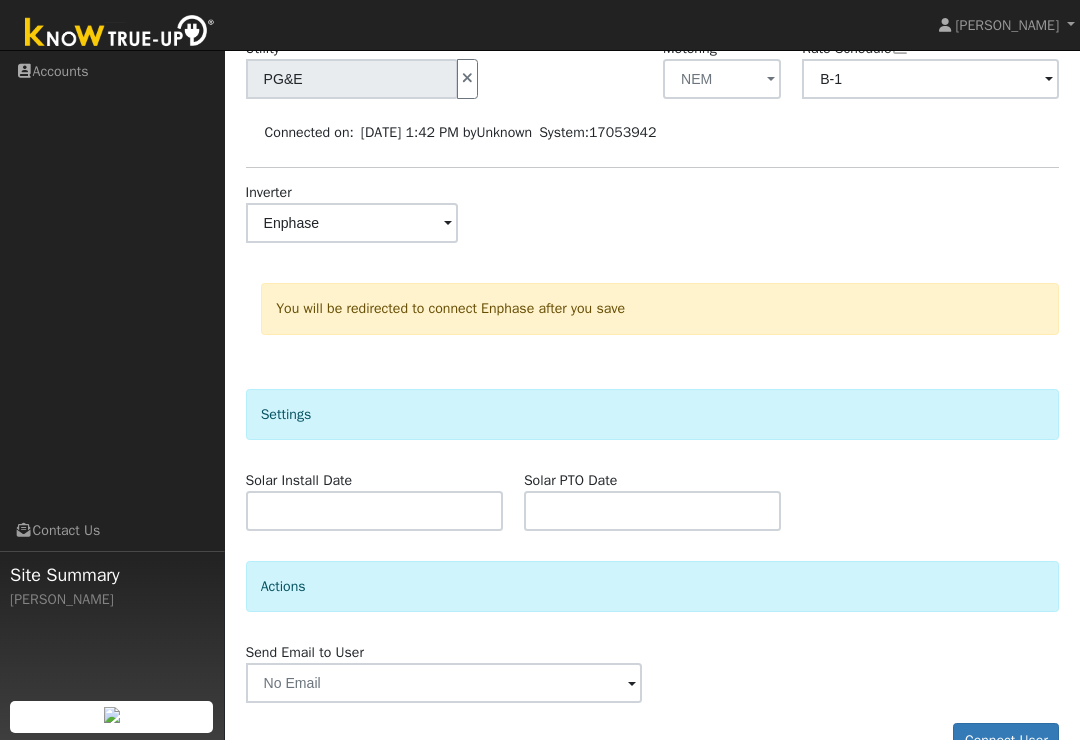 scroll, scrollTop: 366, scrollLeft: 0, axis: vertical 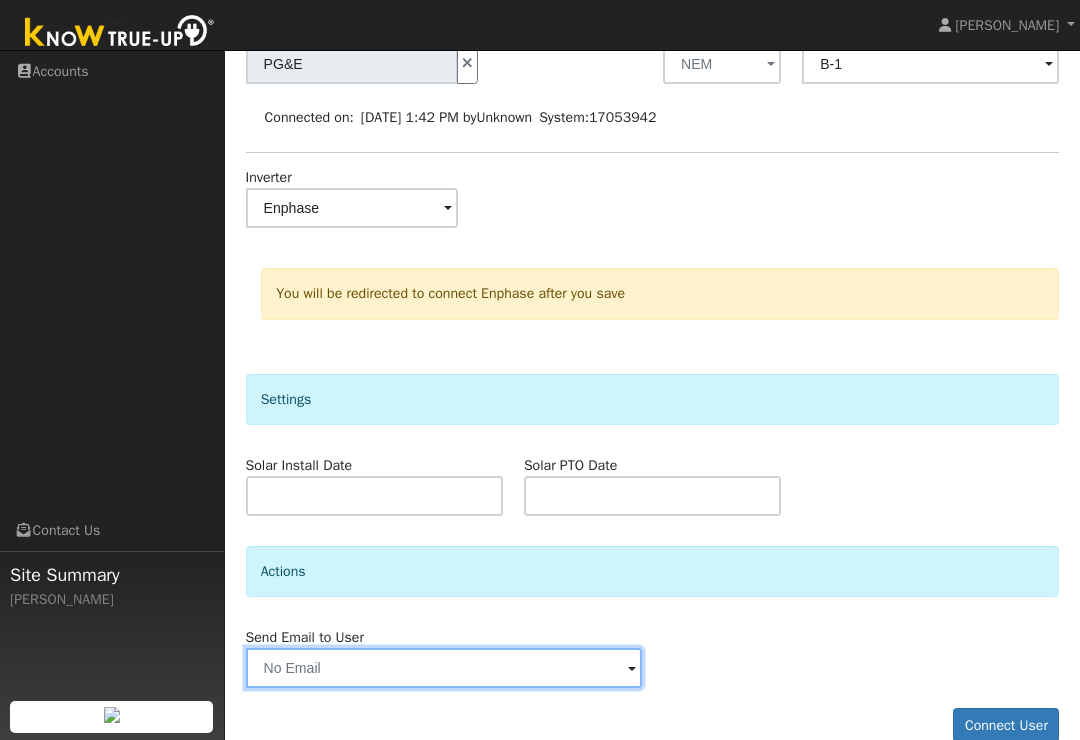 click at bounding box center (444, 668) 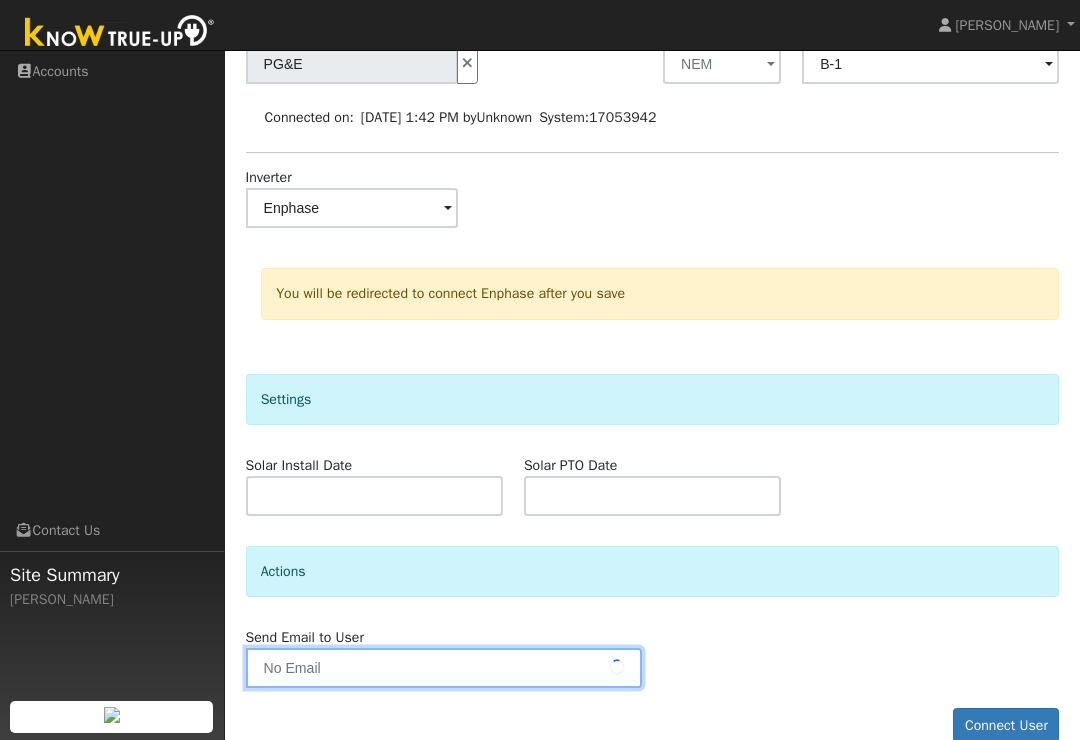 scroll, scrollTop: 397, scrollLeft: 0, axis: vertical 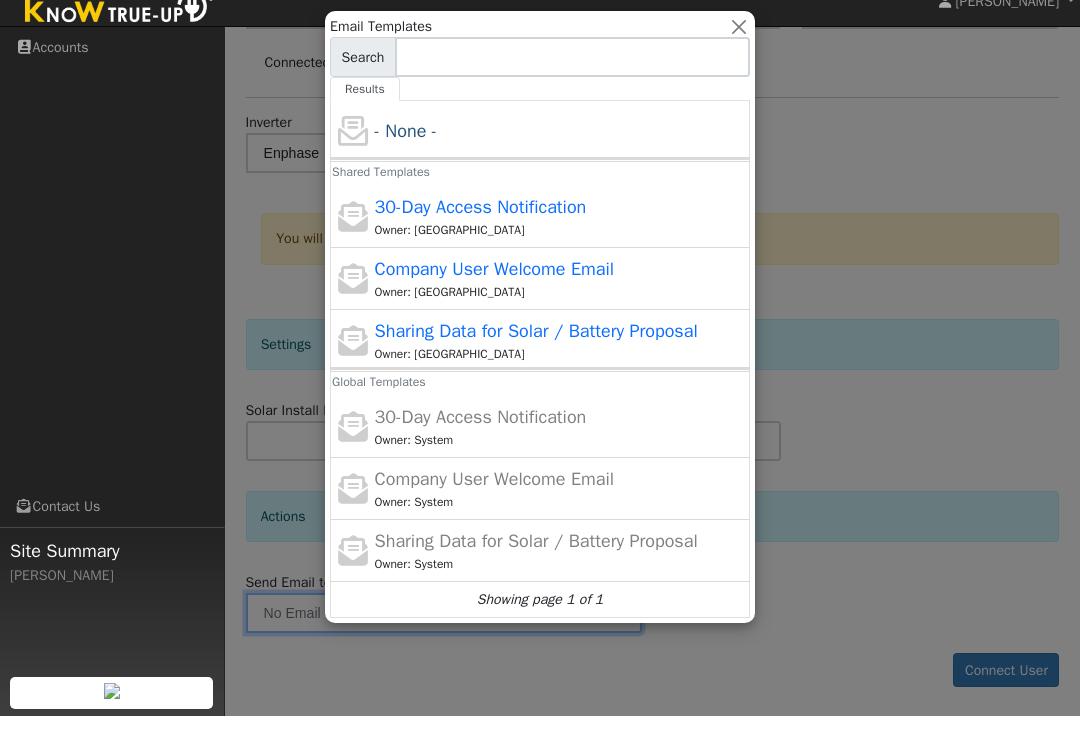 click at bounding box center (540, 370) 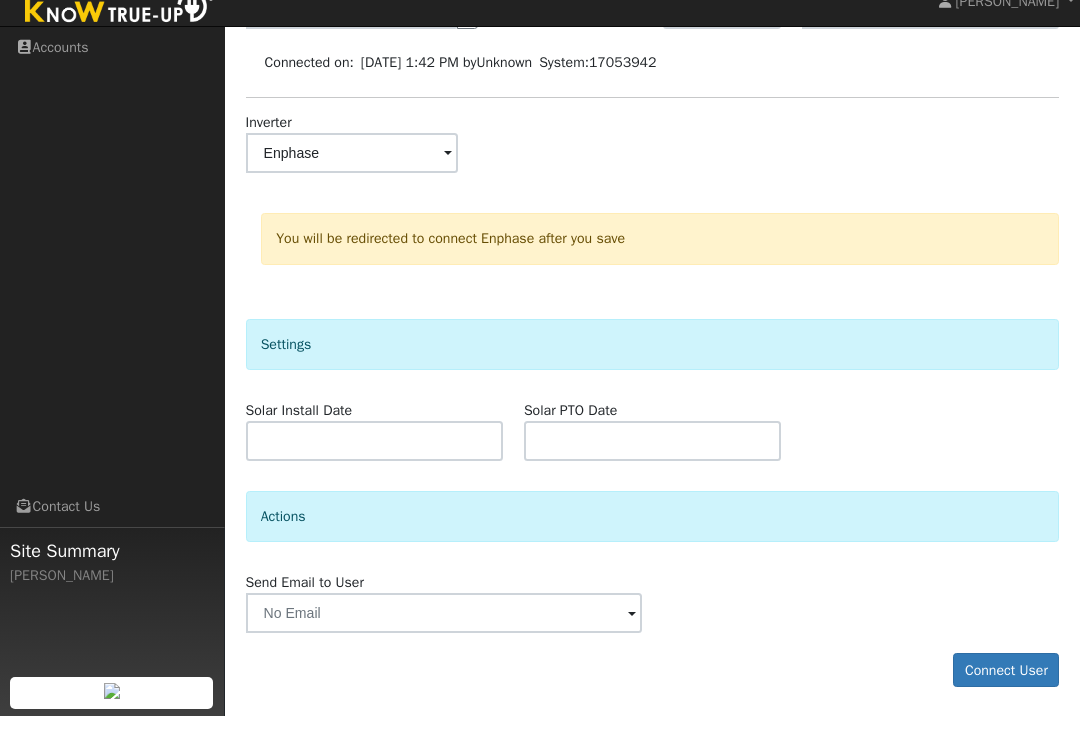 scroll, scrollTop: 366, scrollLeft: 0, axis: vertical 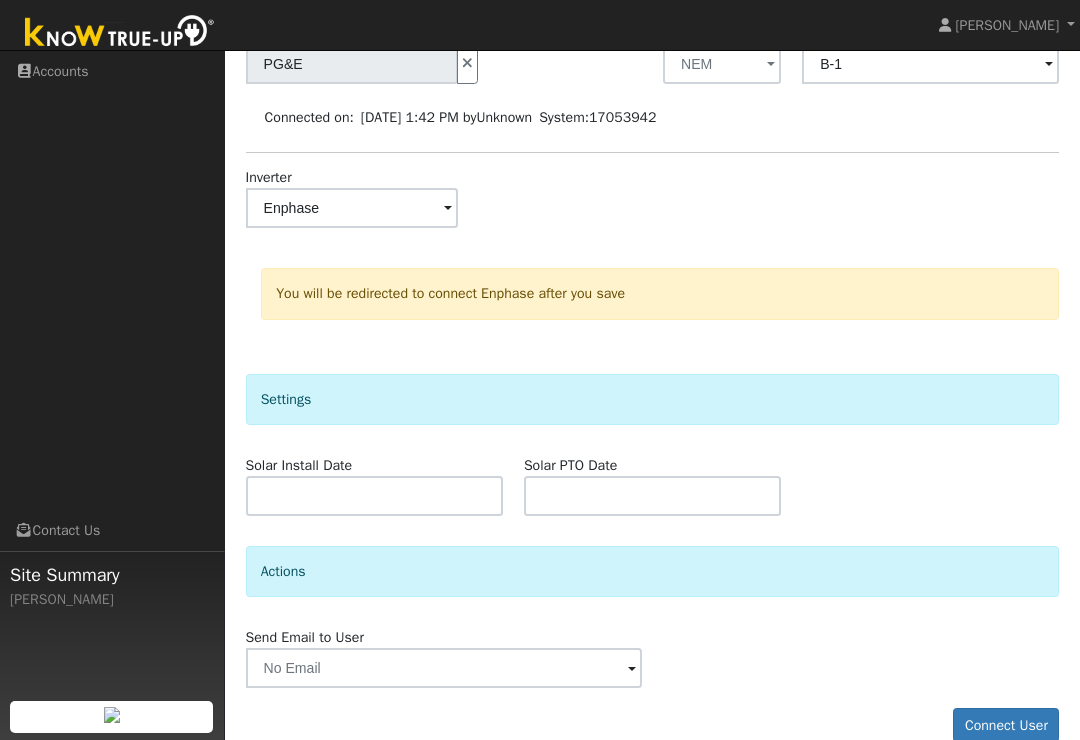 click on "Connect User" at bounding box center (1006, 725) 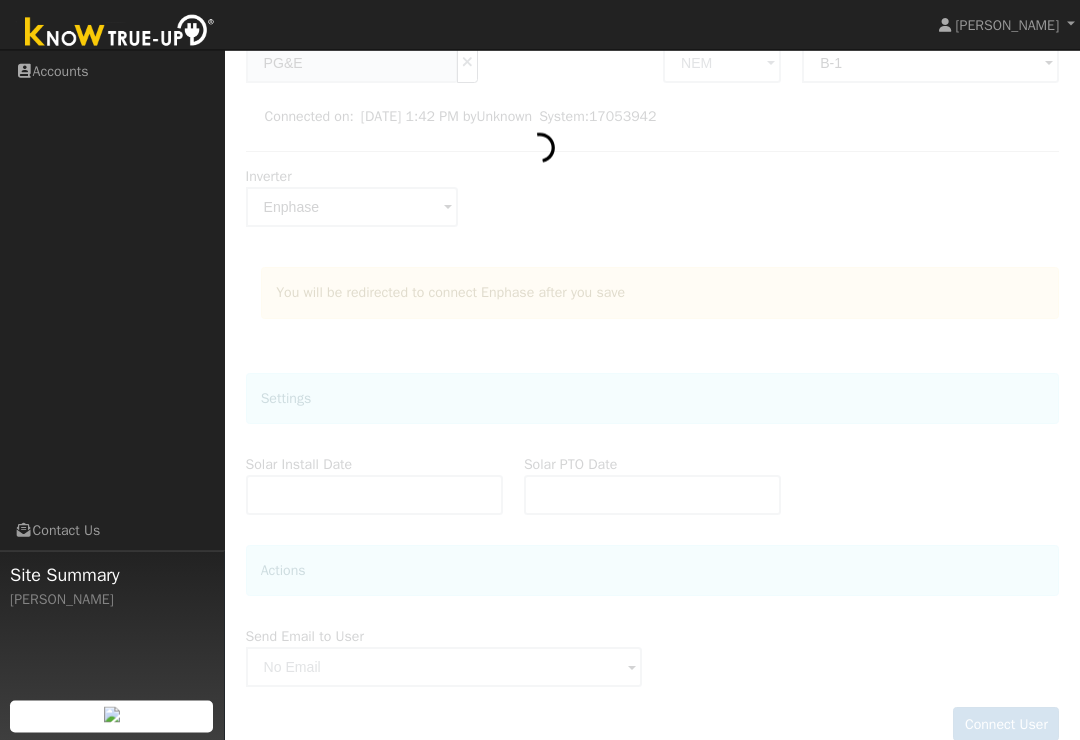 scroll, scrollTop: 397, scrollLeft: 0, axis: vertical 